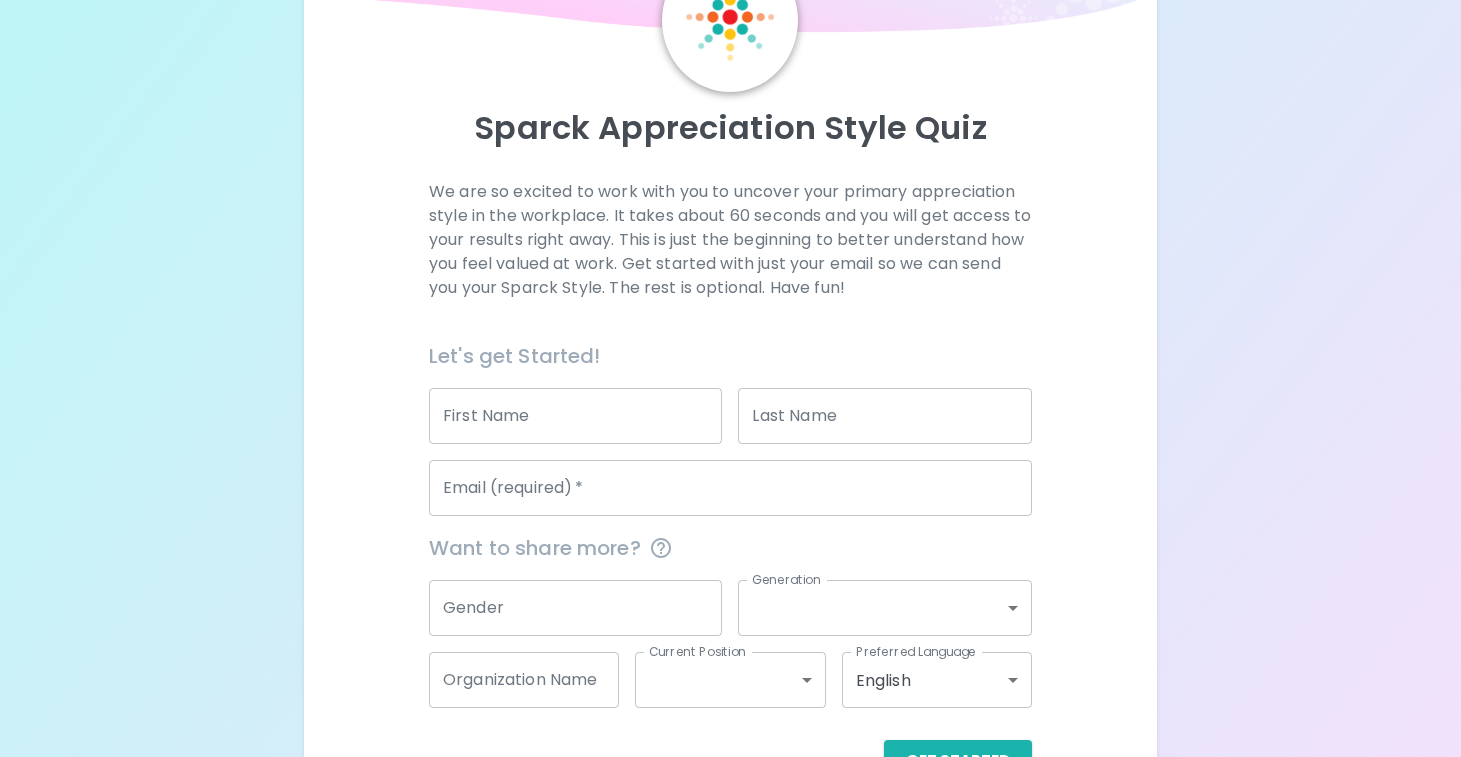 scroll, scrollTop: 196, scrollLeft: 0, axis: vertical 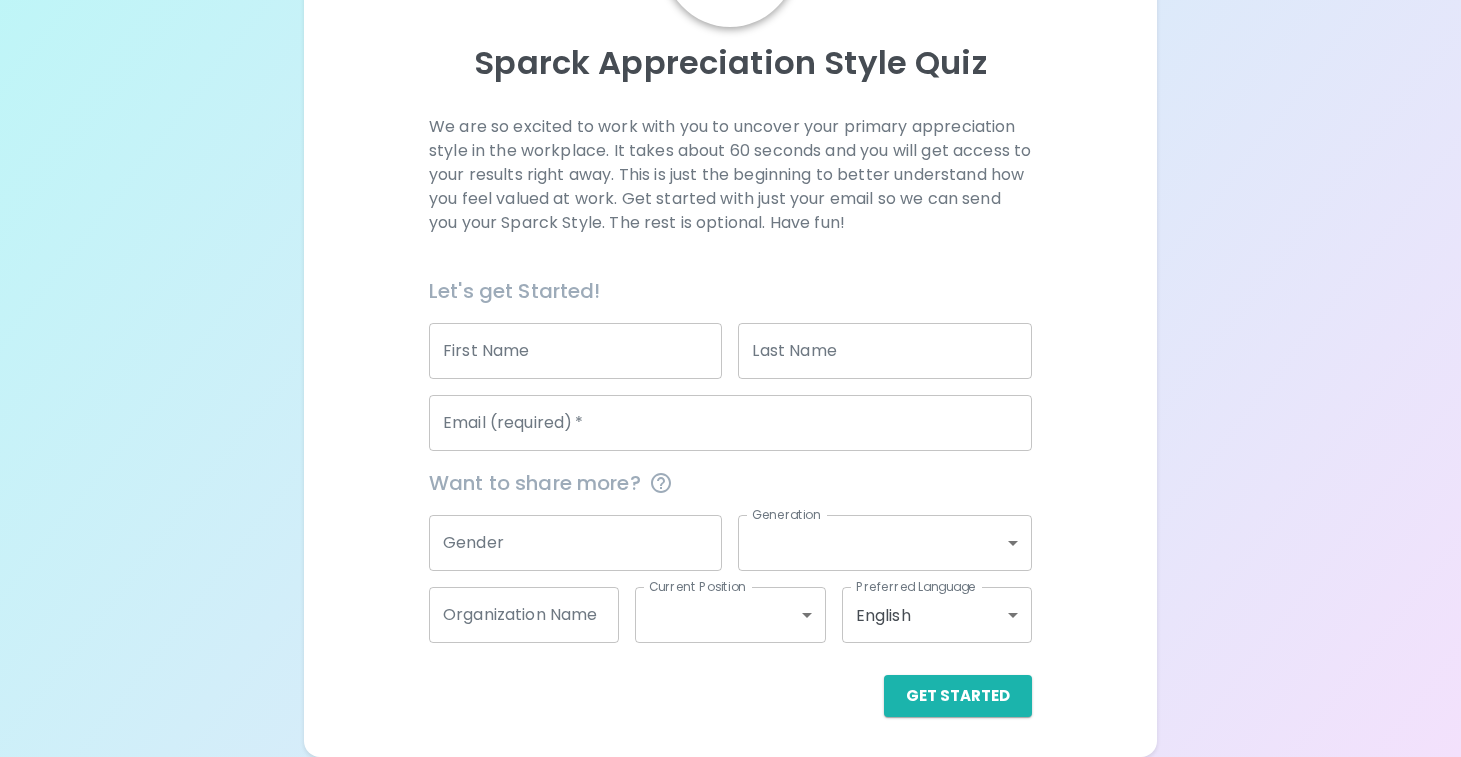 click on "First Name" at bounding box center (576, 351) 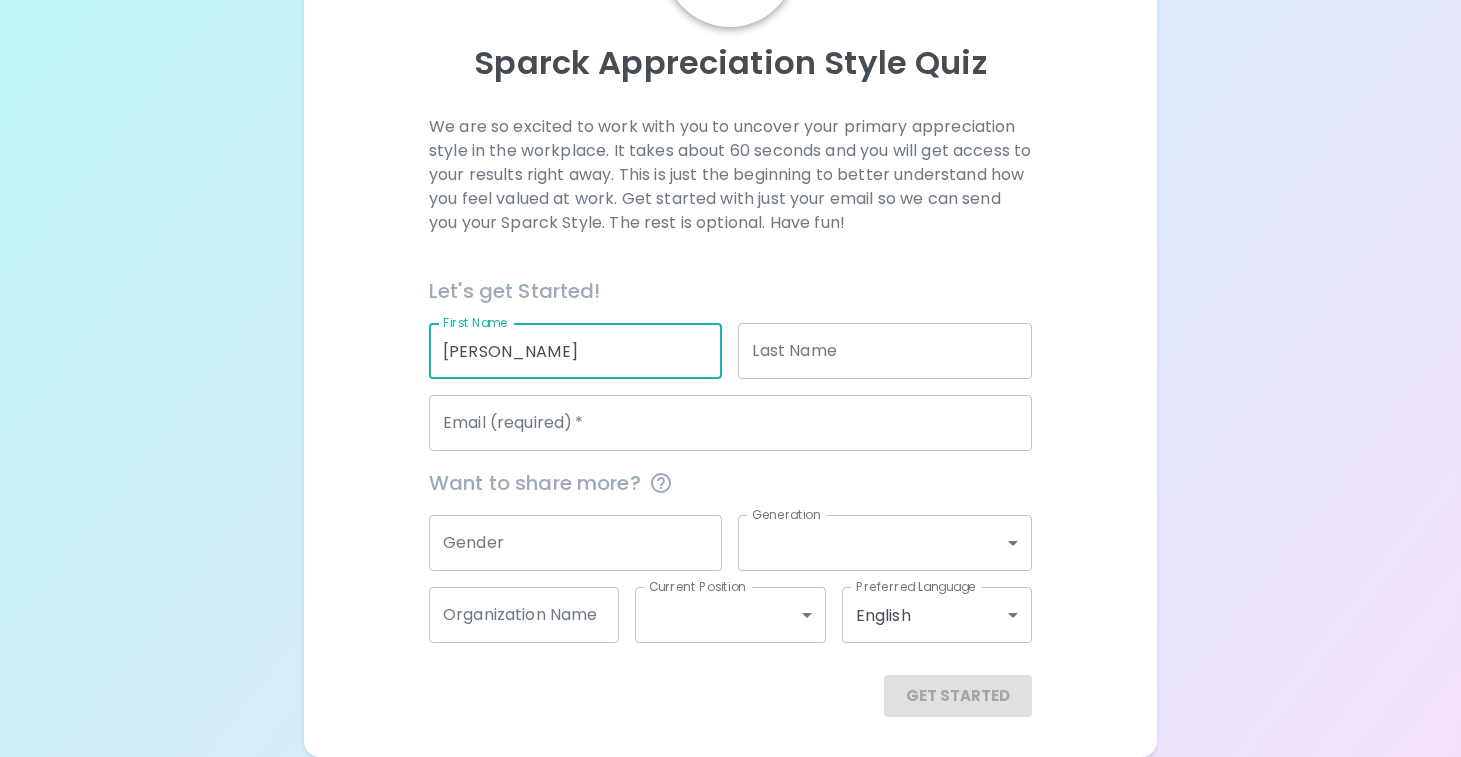 type on "[PERSON_NAME]" 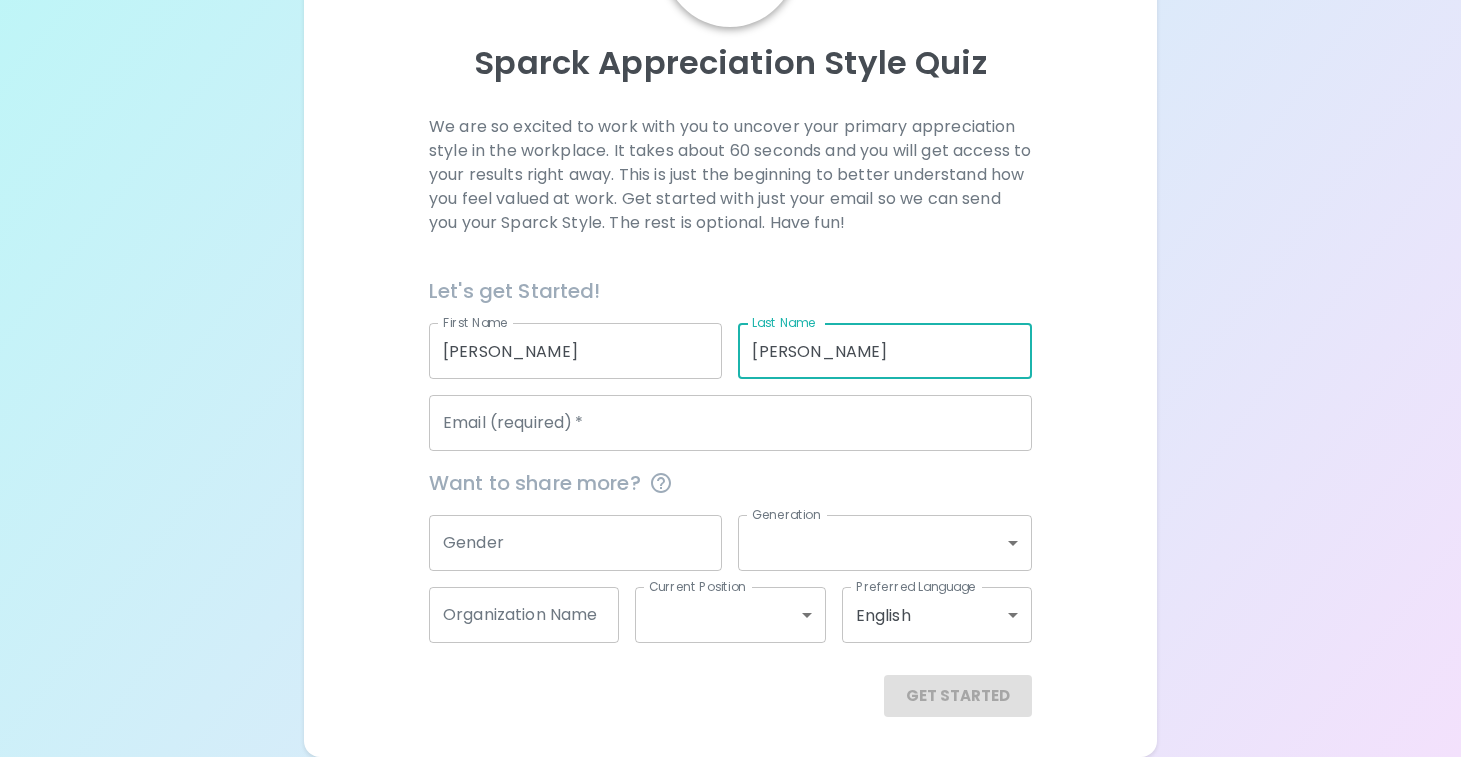 type on "[PERSON_NAME]" 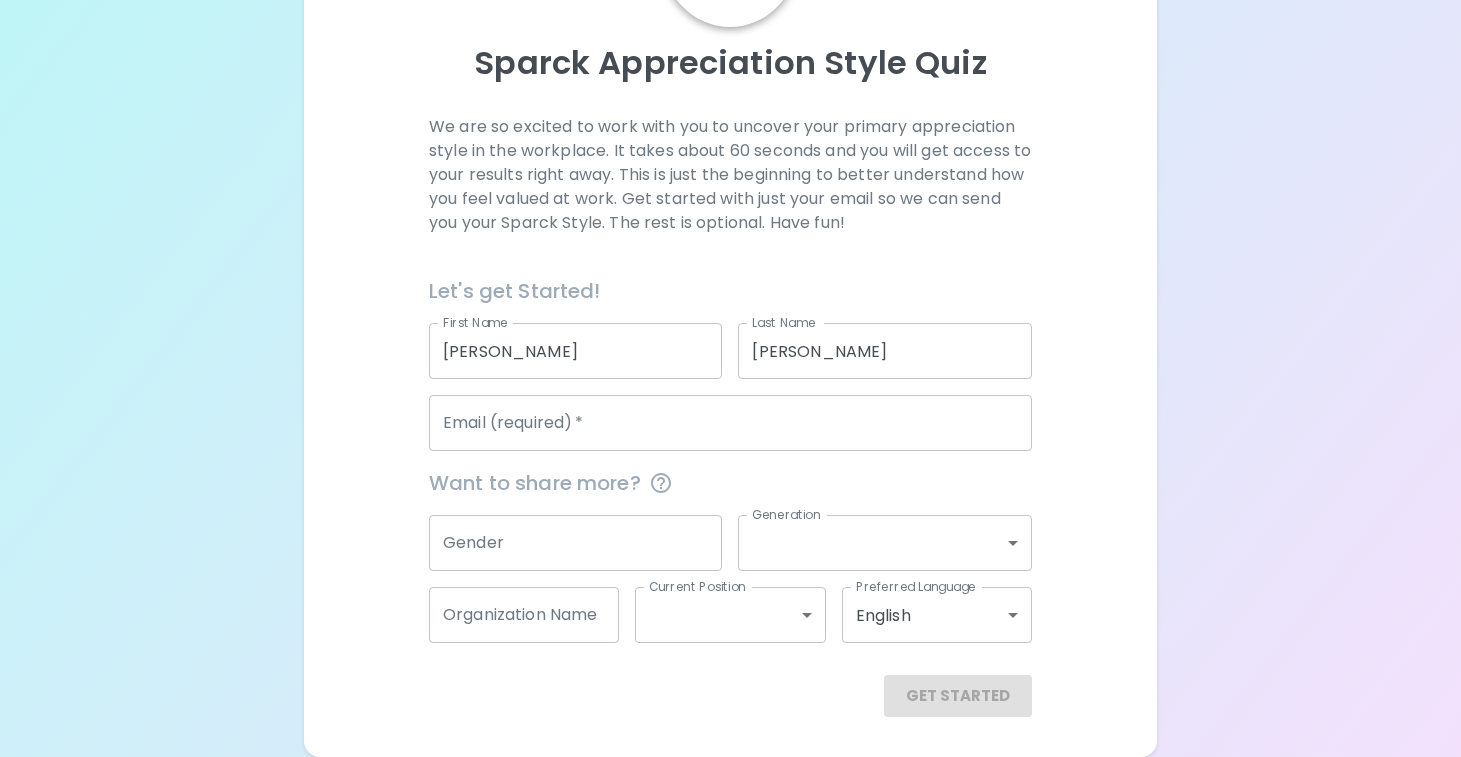 click on "Email (required)   * Email (required)   *" at bounding box center (722, 415) 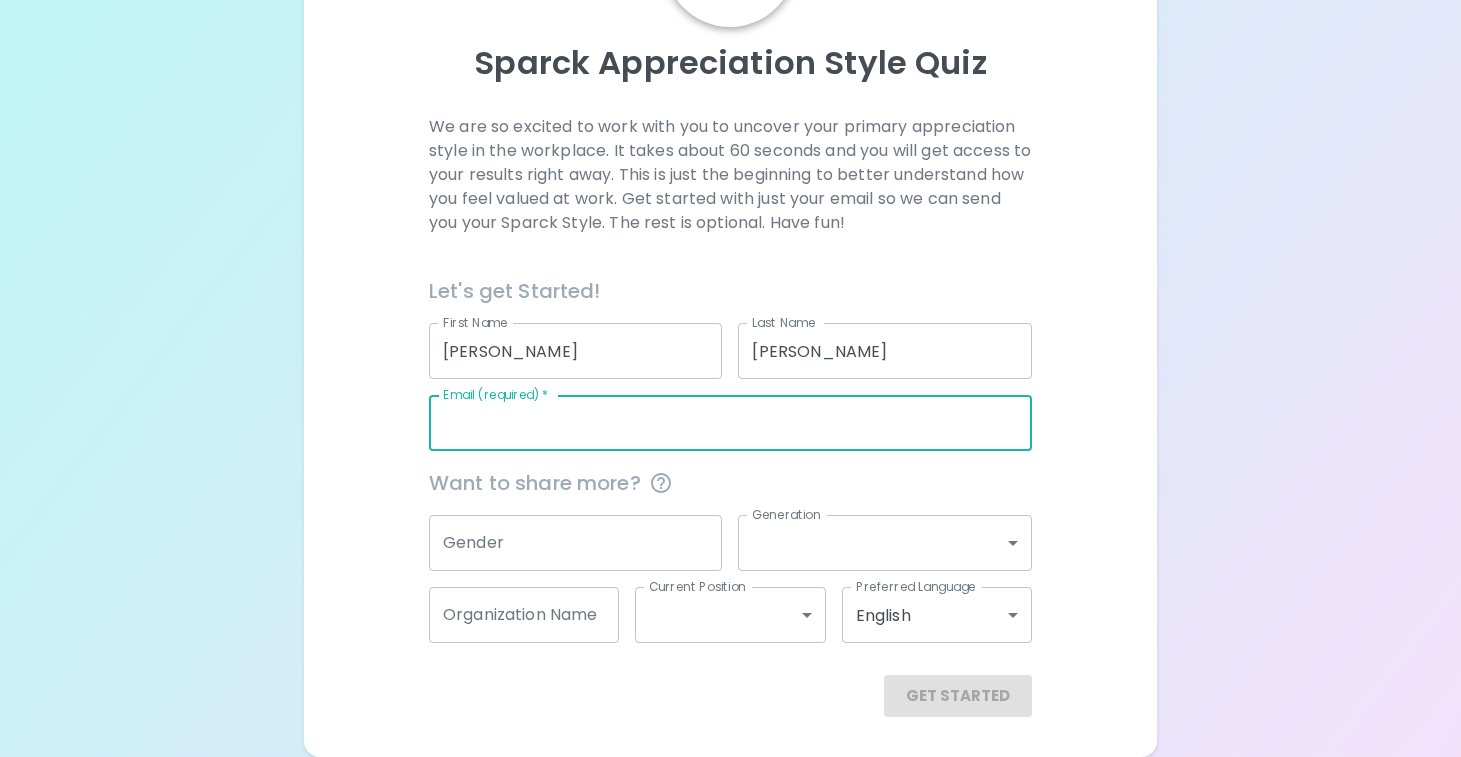 type on "[EMAIL_ADDRESS][DOMAIN_NAME]" 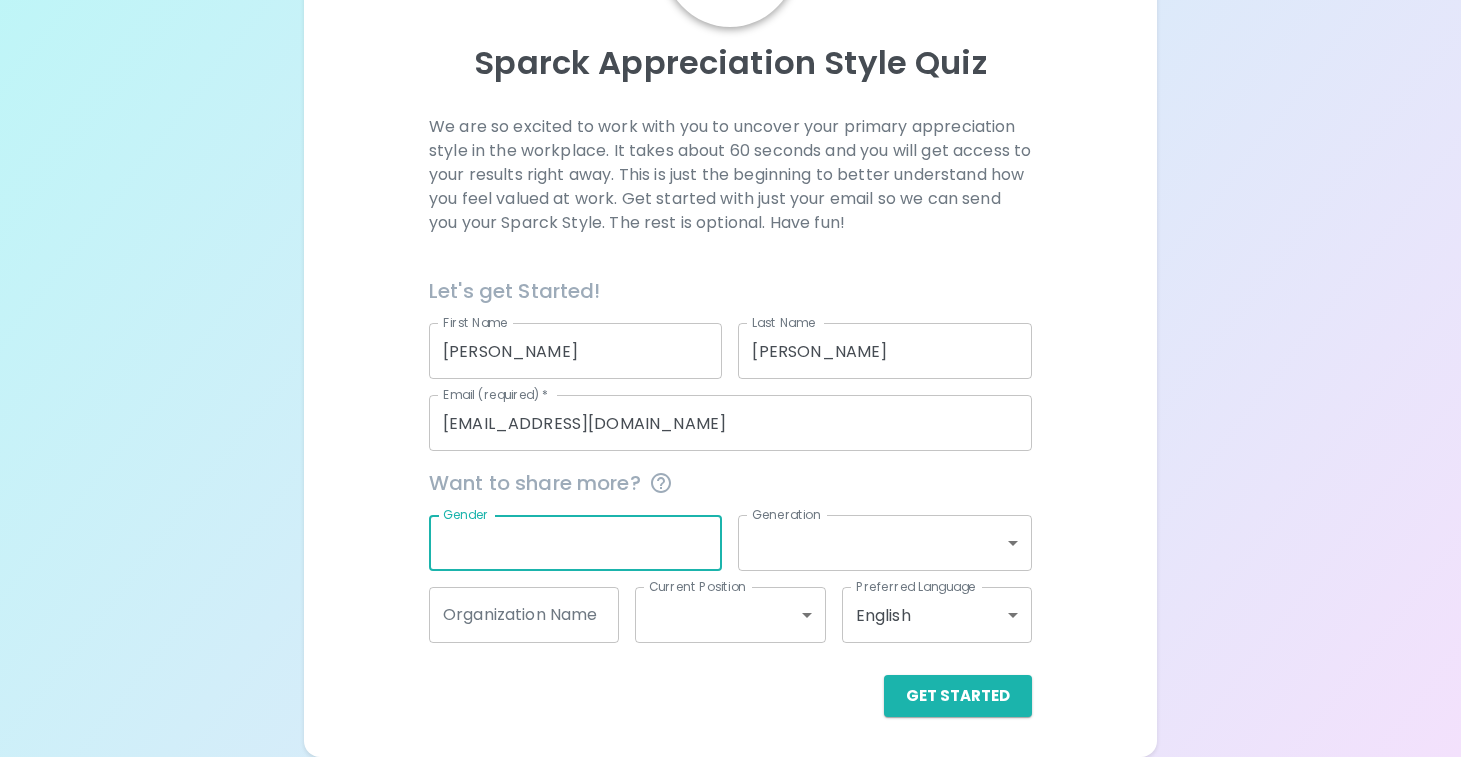 click on "Gender" at bounding box center [576, 543] 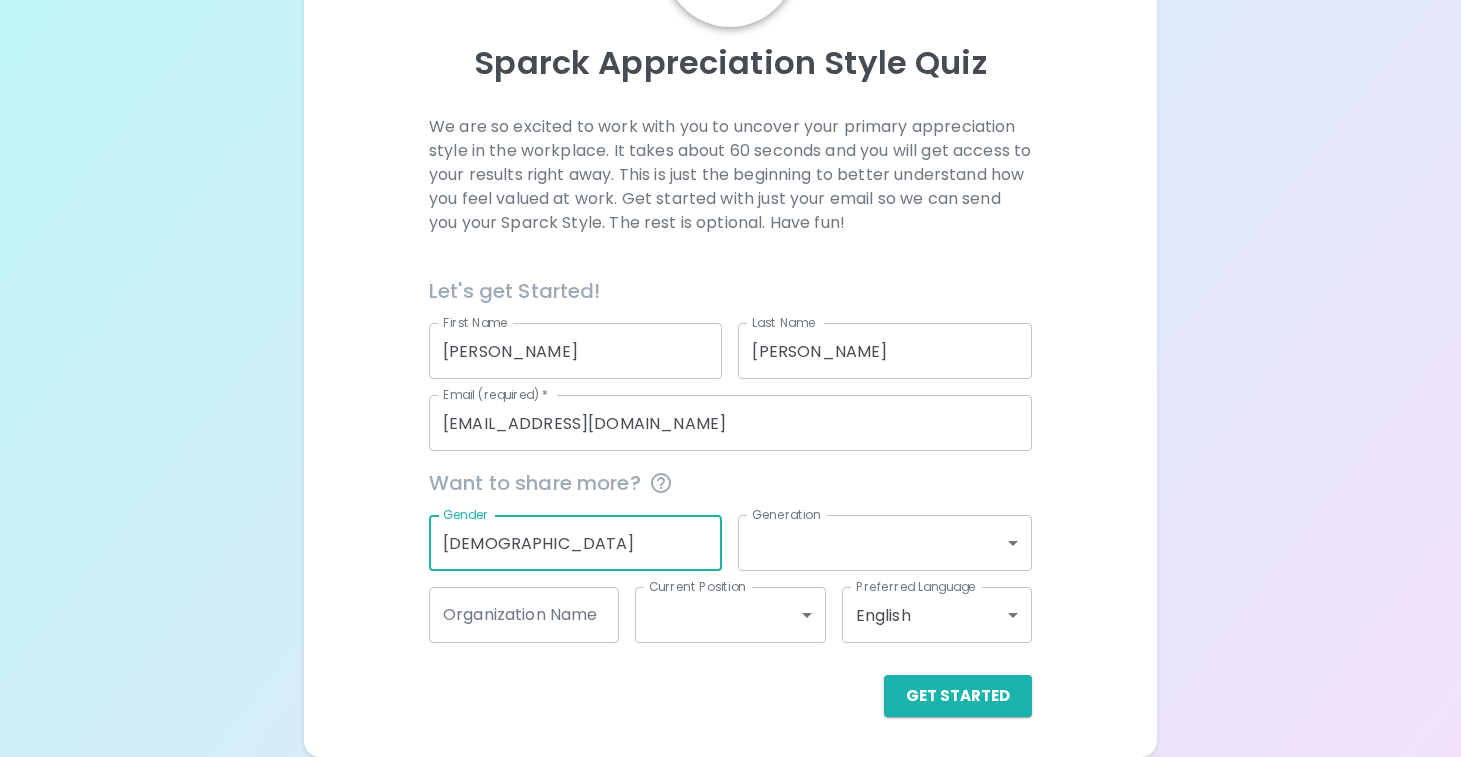 type on "[DEMOGRAPHIC_DATA]" 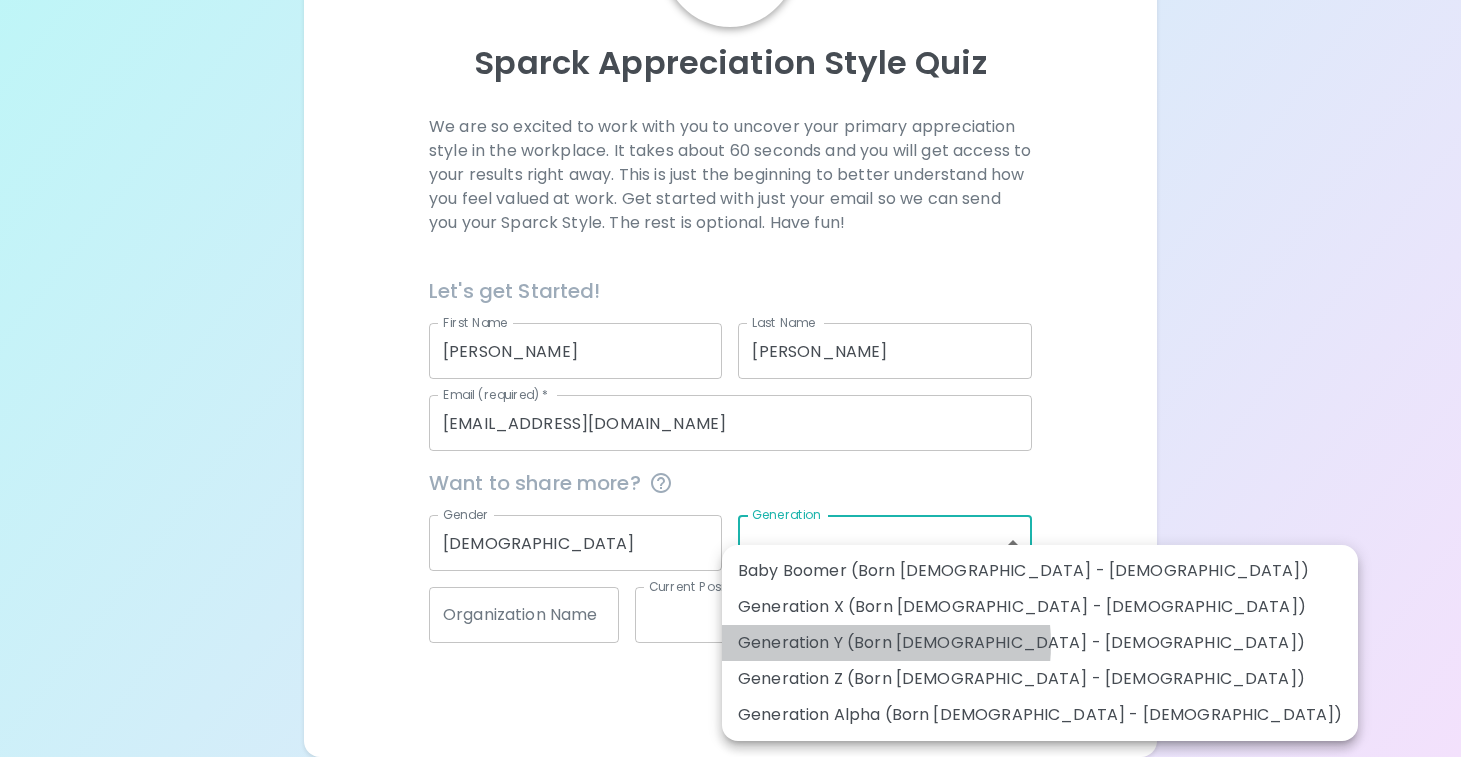 click on "Generation Y (Born [DEMOGRAPHIC_DATA] - [DEMOGRAPHIC_DATA])" at bounding box center (1040, 643) 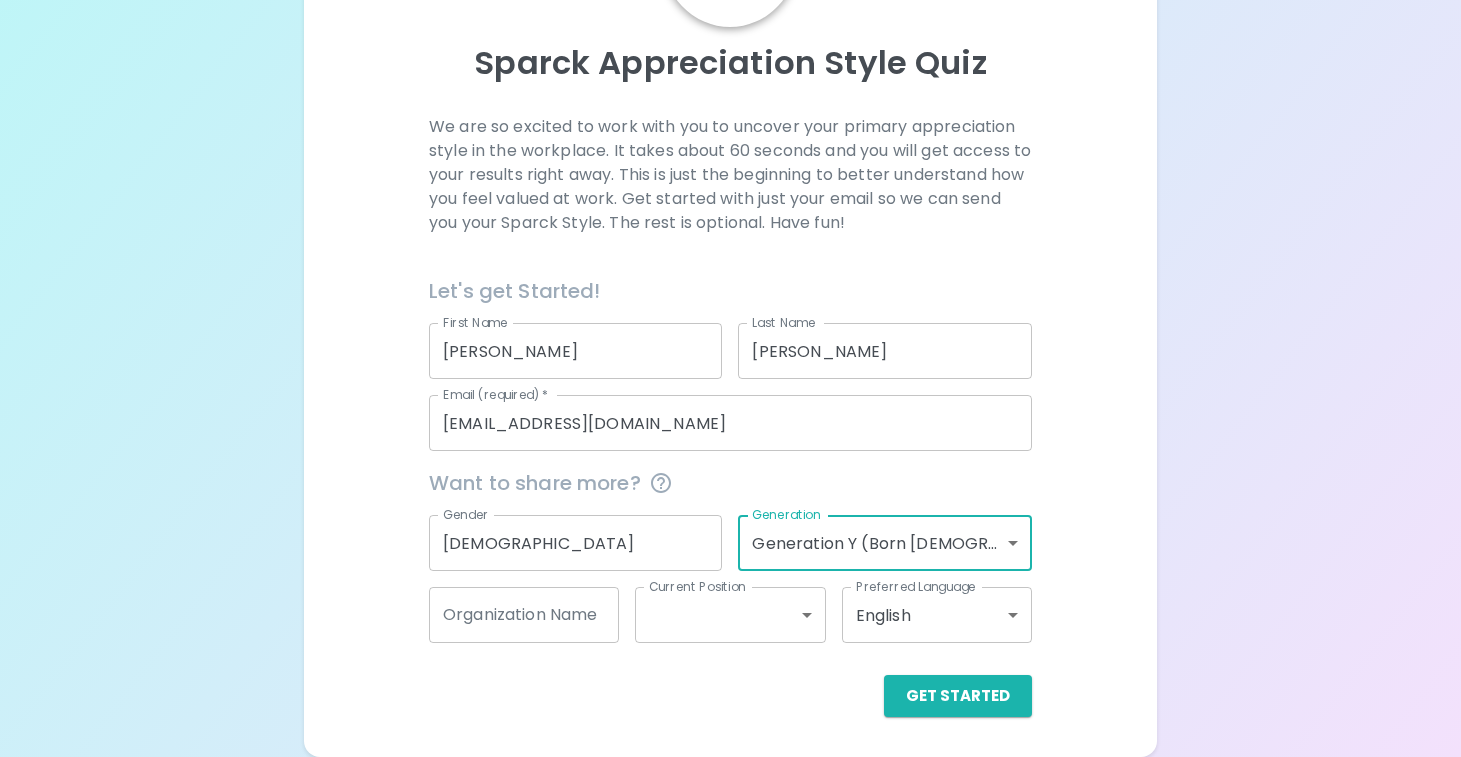 click on "Organization Name" at bounding box center [524, 615] 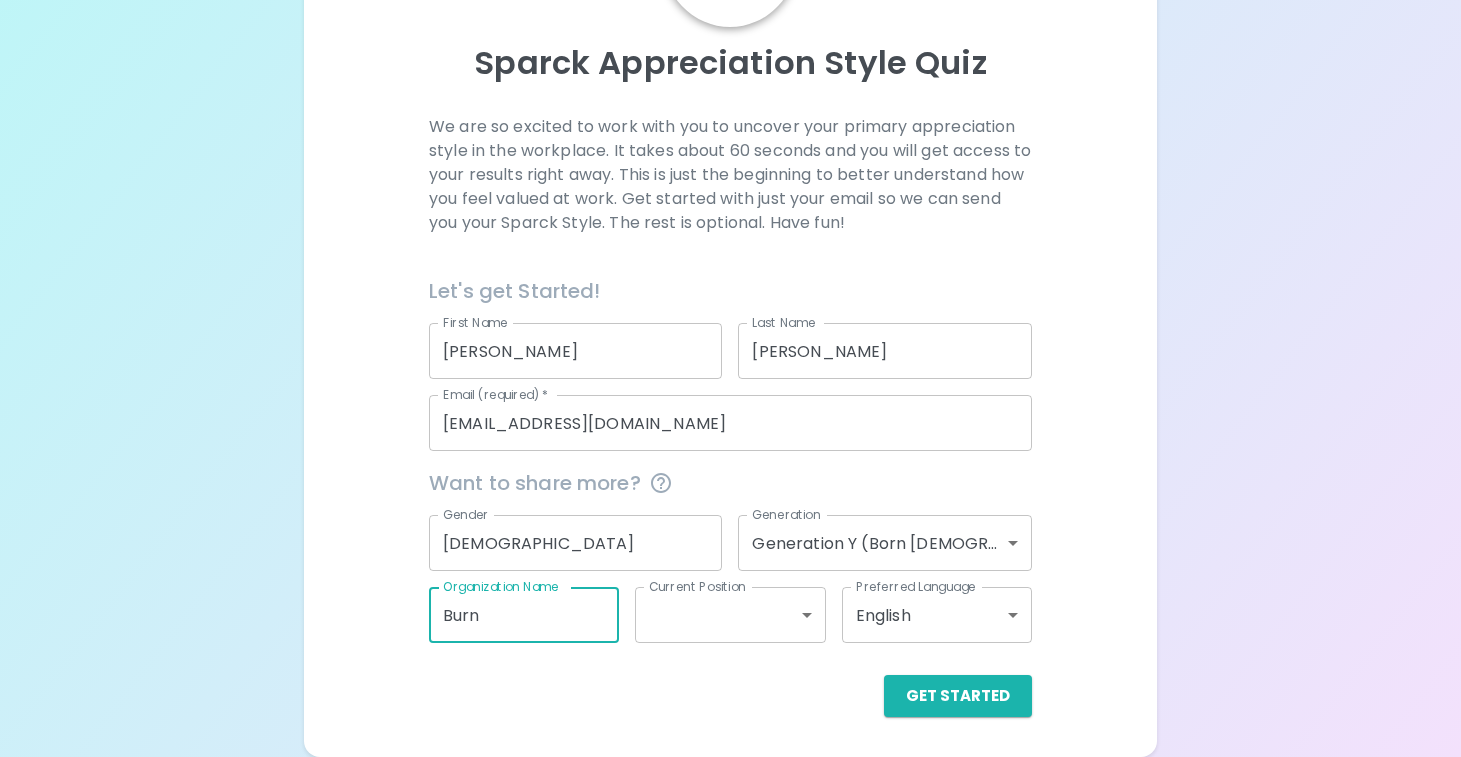 type on "Burn" 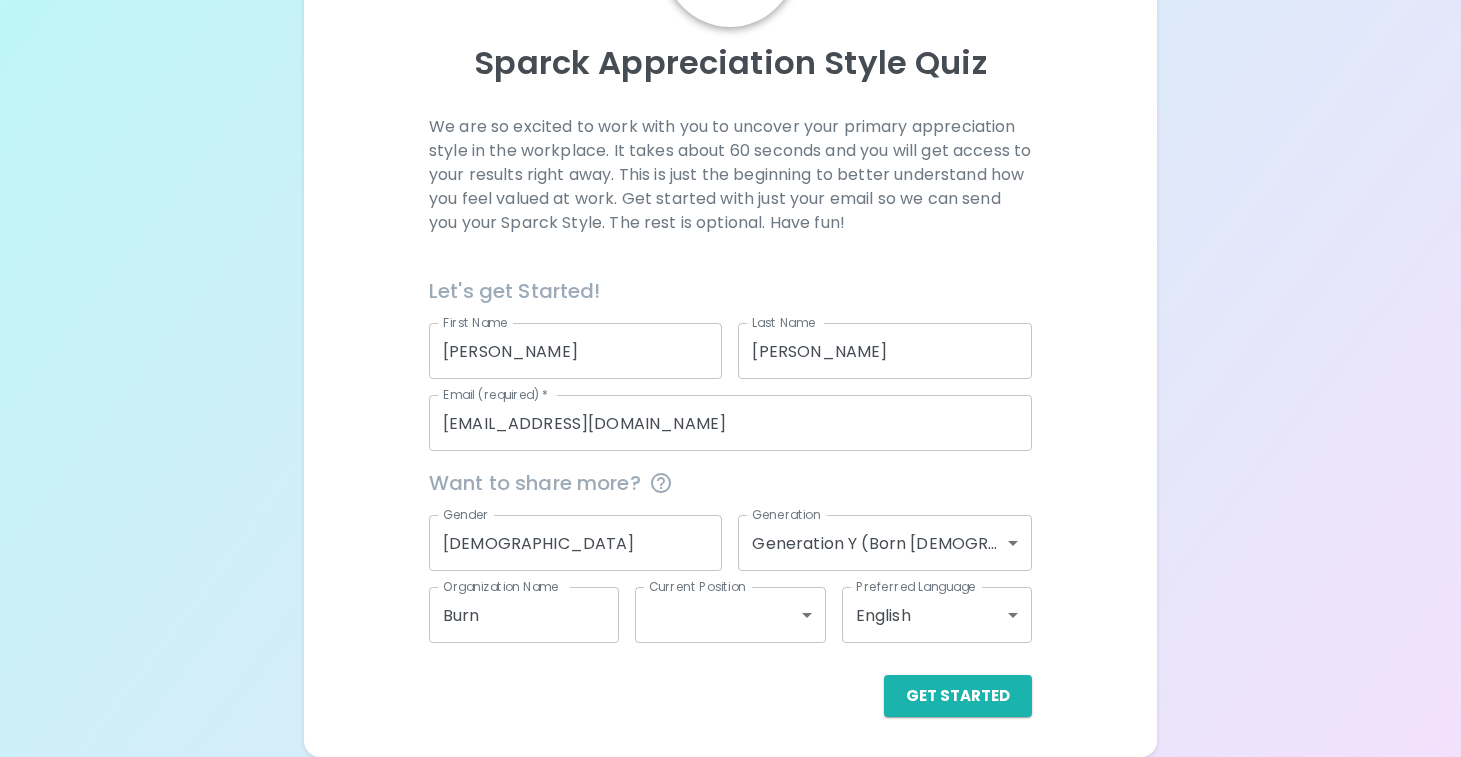 click on "Sparck Appreciation Style Quiz We are so excited to work with you to uncover your primary appreciation style in the workplace. It takes about 60 seconds and you will get access to your results right away. This is just the beginning to better understand how you feel valued at work. Get started with just your email so we can send you your Sparck Style. The rest is optional. Have fun! Let's get Started! First Name [PERSON_NAME] First Name Last Name [PERSON_NAME] Last Name Email (required)   * [EMAIL_ADDRESS][DOMAIN_NAME] Email (required)   * Want to share more? Gender [DEMOGRAPHIC_DATA] Gender Generation Generation Y (Born [DEMOGRAPHIC_DATA] - [DEMOGRAPHIC_DATA]) generation_y Generation Organization Name Burn Organization Name Current Position ​ Current Position Preferred Language English en Preferred Language Get Started   English Español" at bounding box center (730, 280) 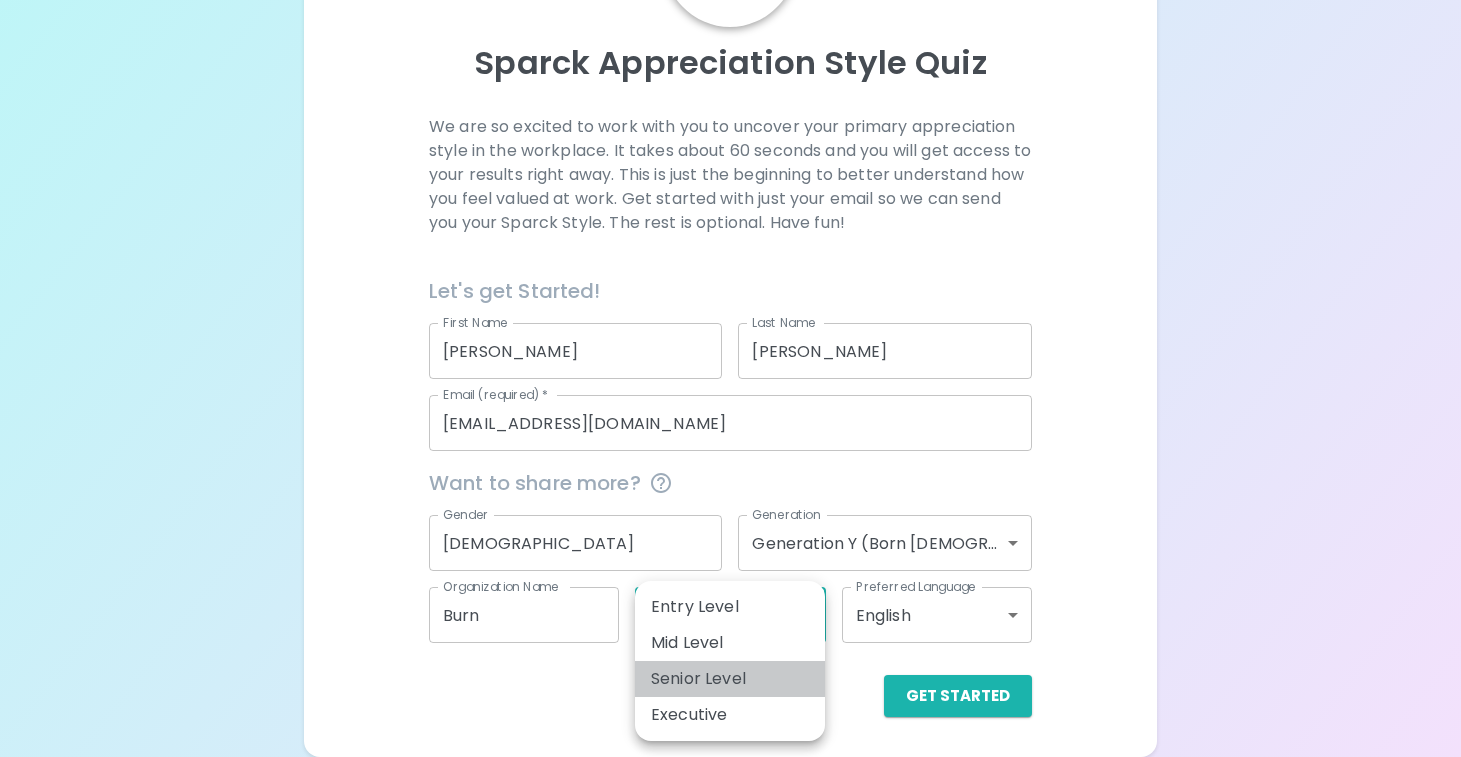 click on "Senior Level" at bounding box center [730, 679] 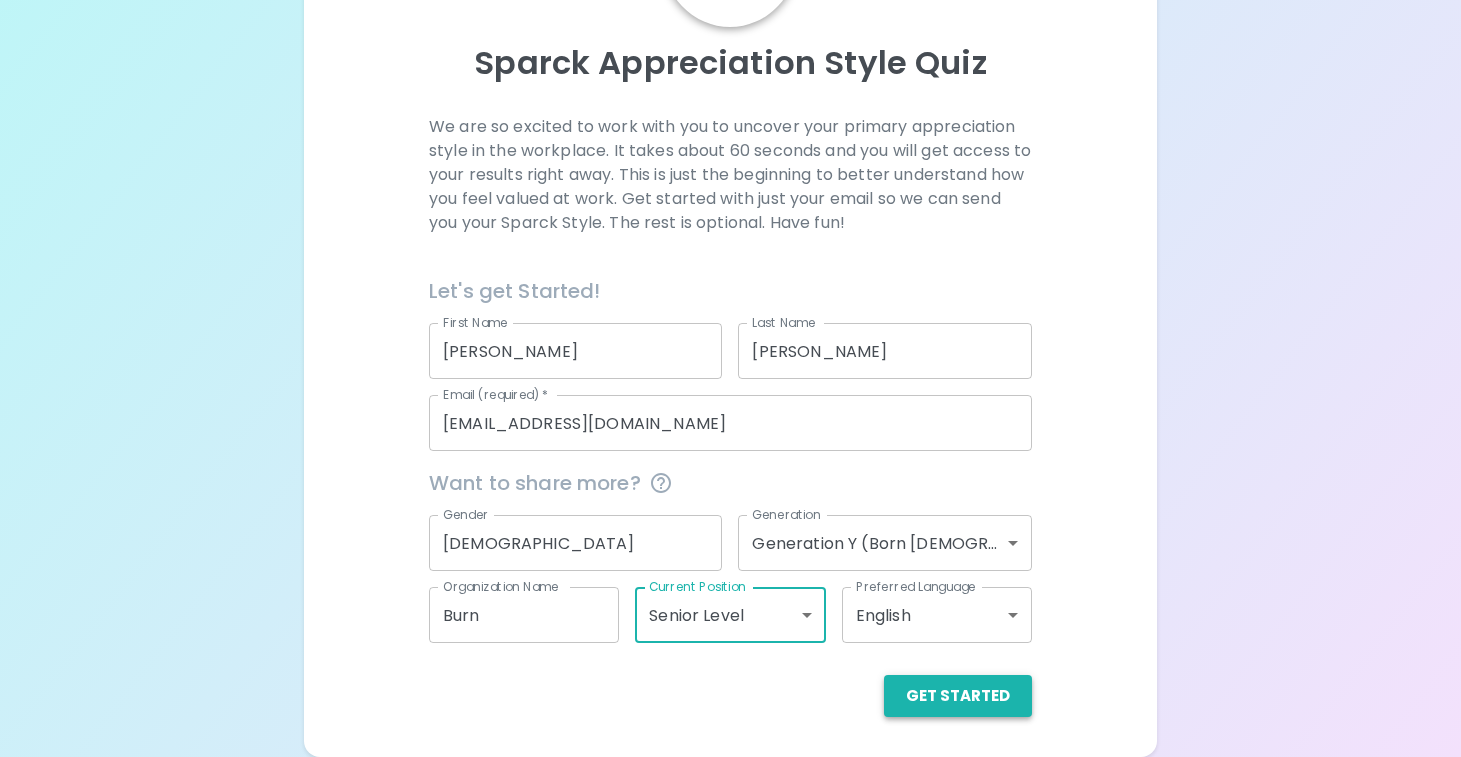 click on "Get Started" at bounding box center (958, 696) 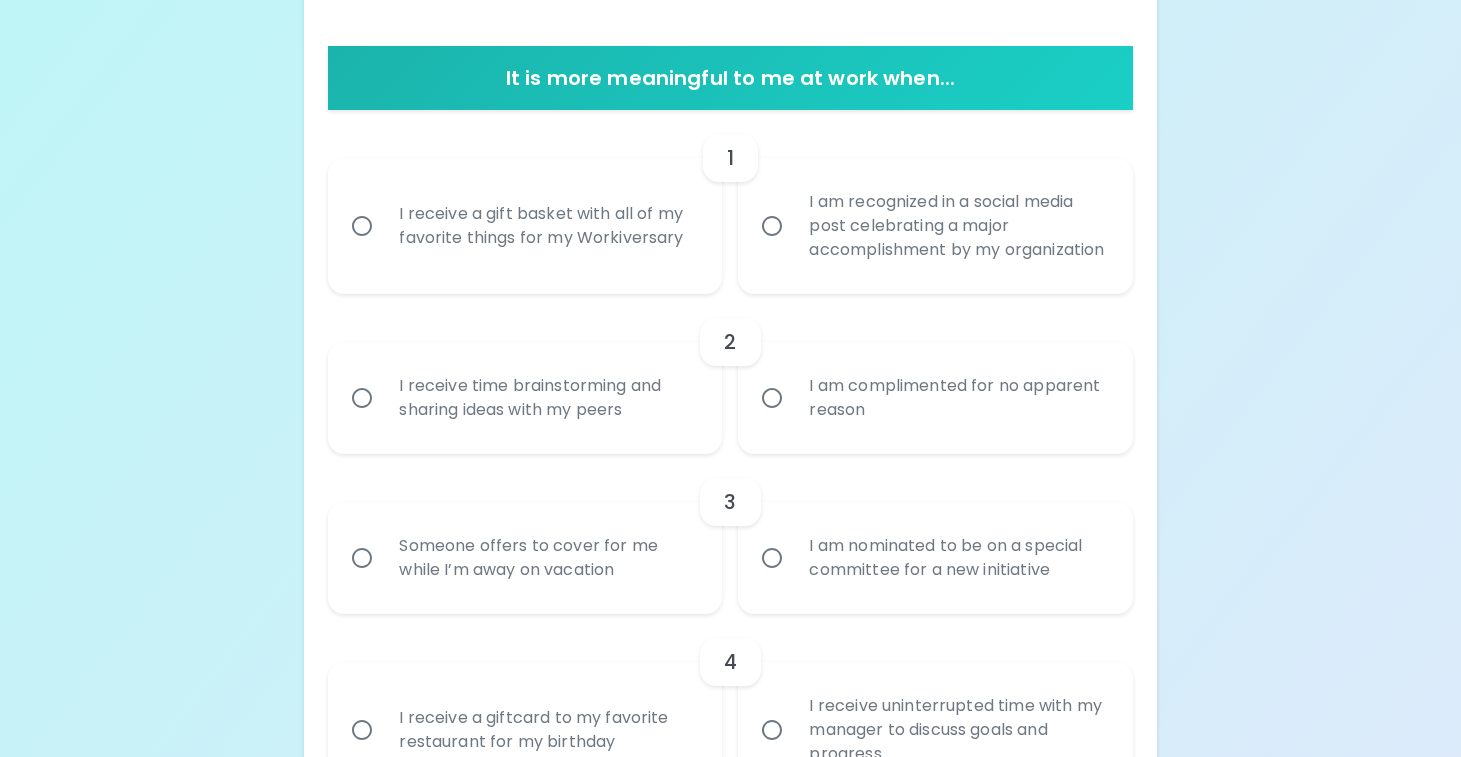 scroll, scrollTop: 370, scrollLeft: 0, axis: vertical 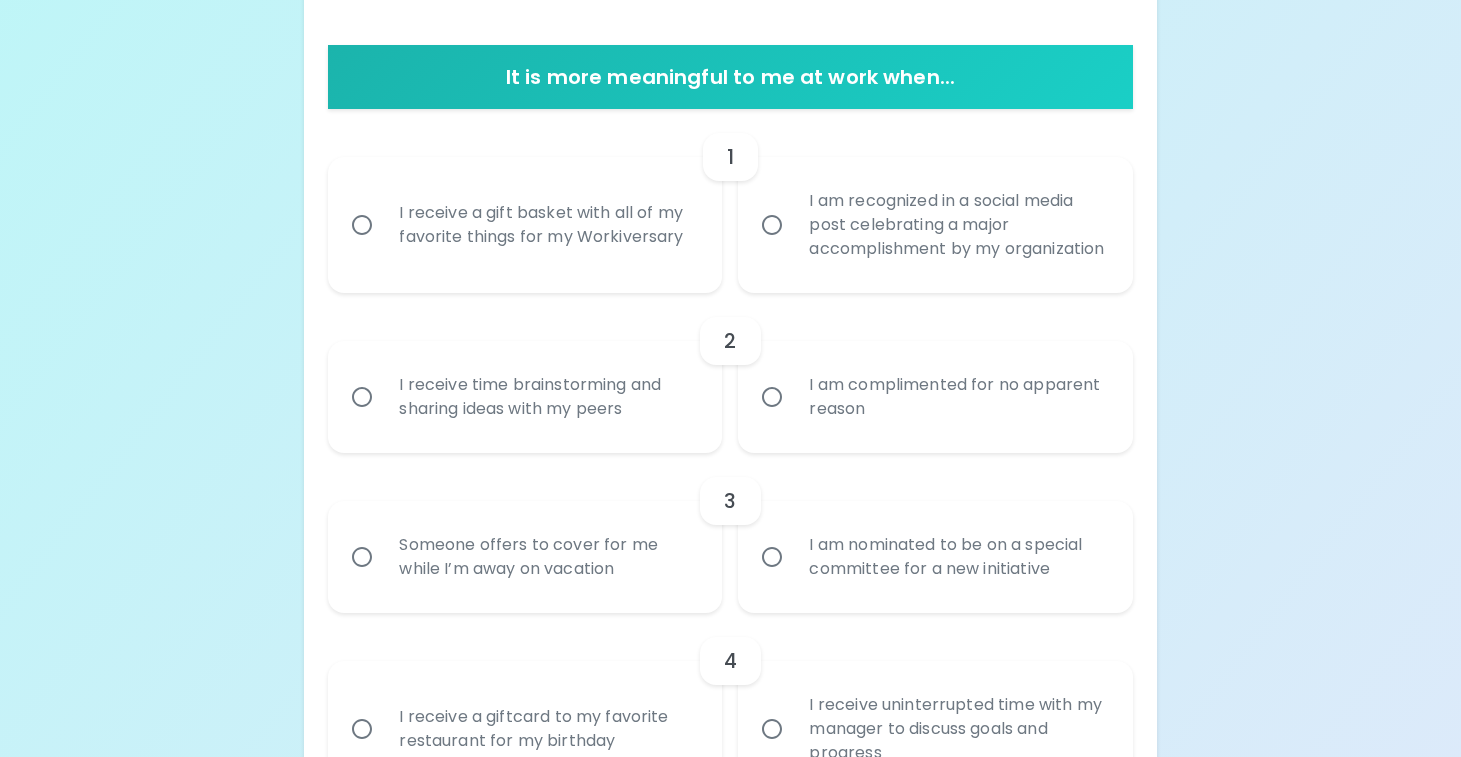 click on "I receive a gift basket with all of my favorite things for my Workiversary" at bounding box center [547, 225] 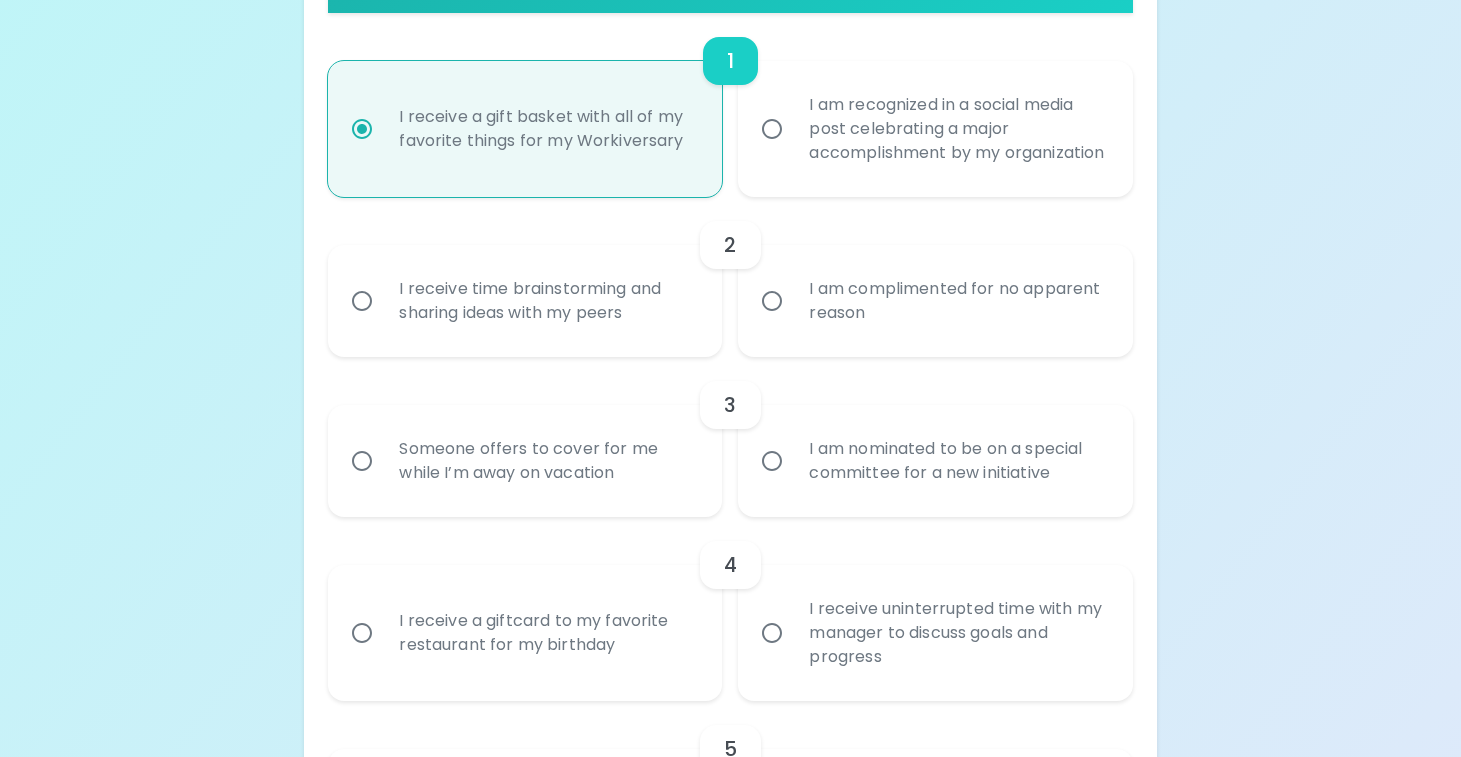 scroll, scrollTop: 470, scrollLeft: 0, axis: vertical 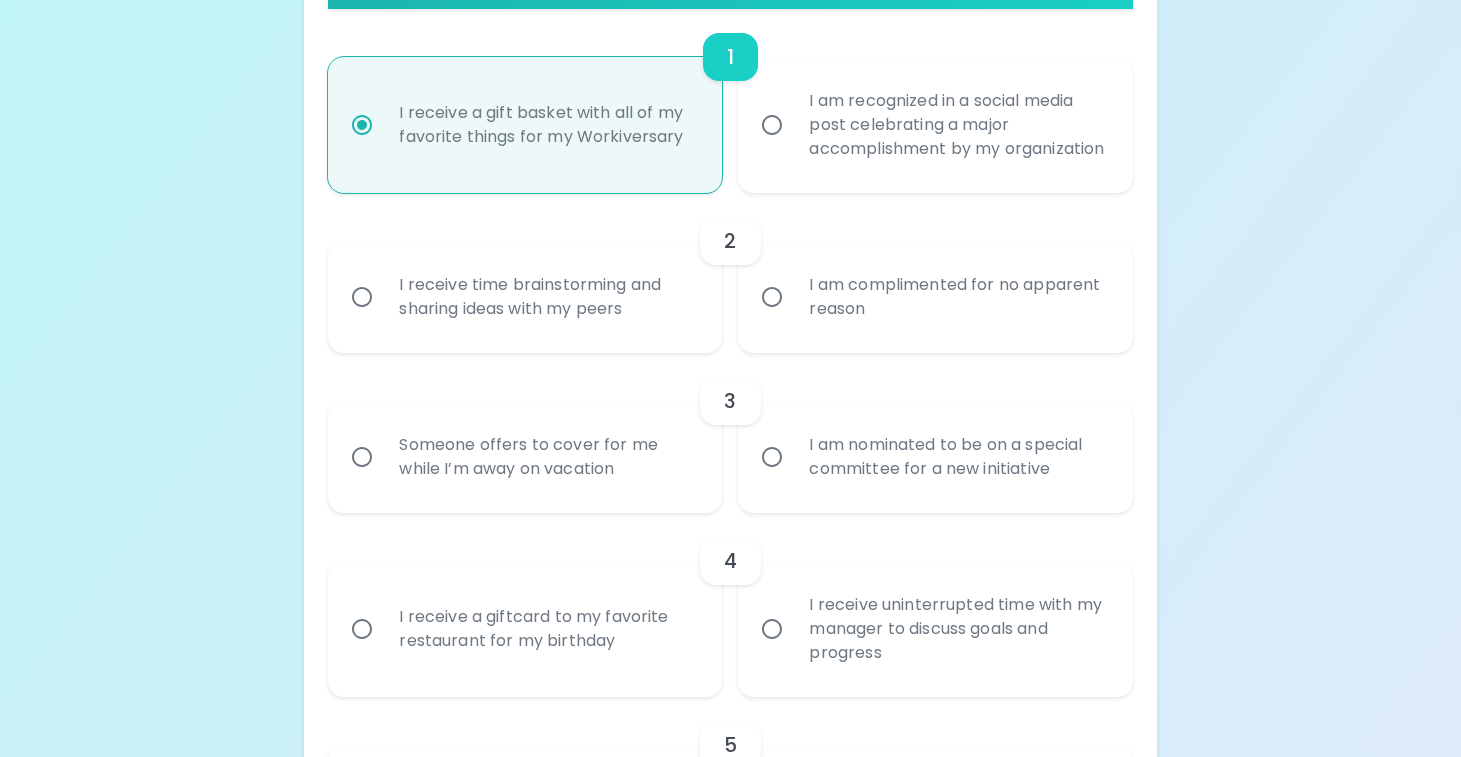 click on "I receive time brainstorming and sharing ideas with my peers" at bounding box center [547, 297] 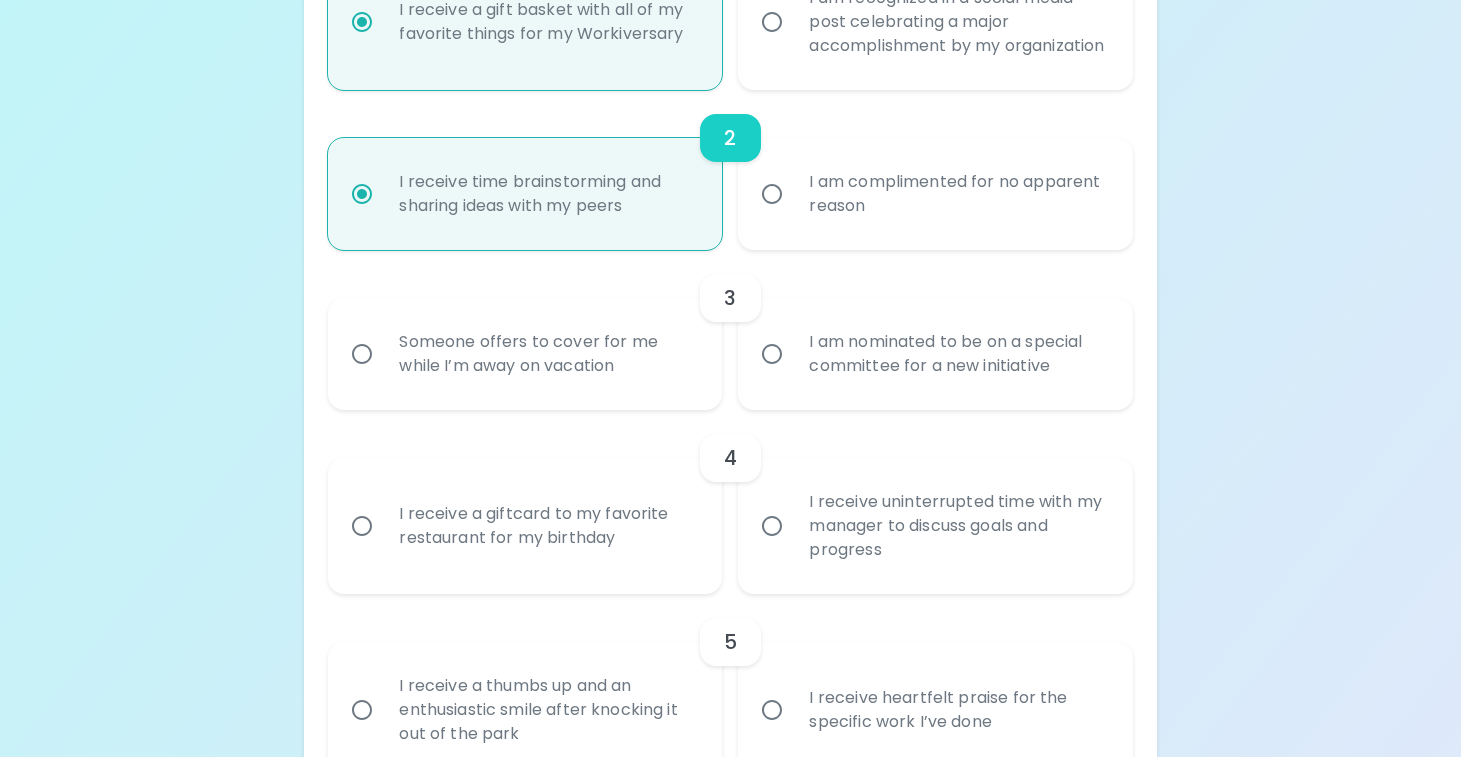 scroll, scrollTop: 630, scrollLeft: 0, axis: vertical 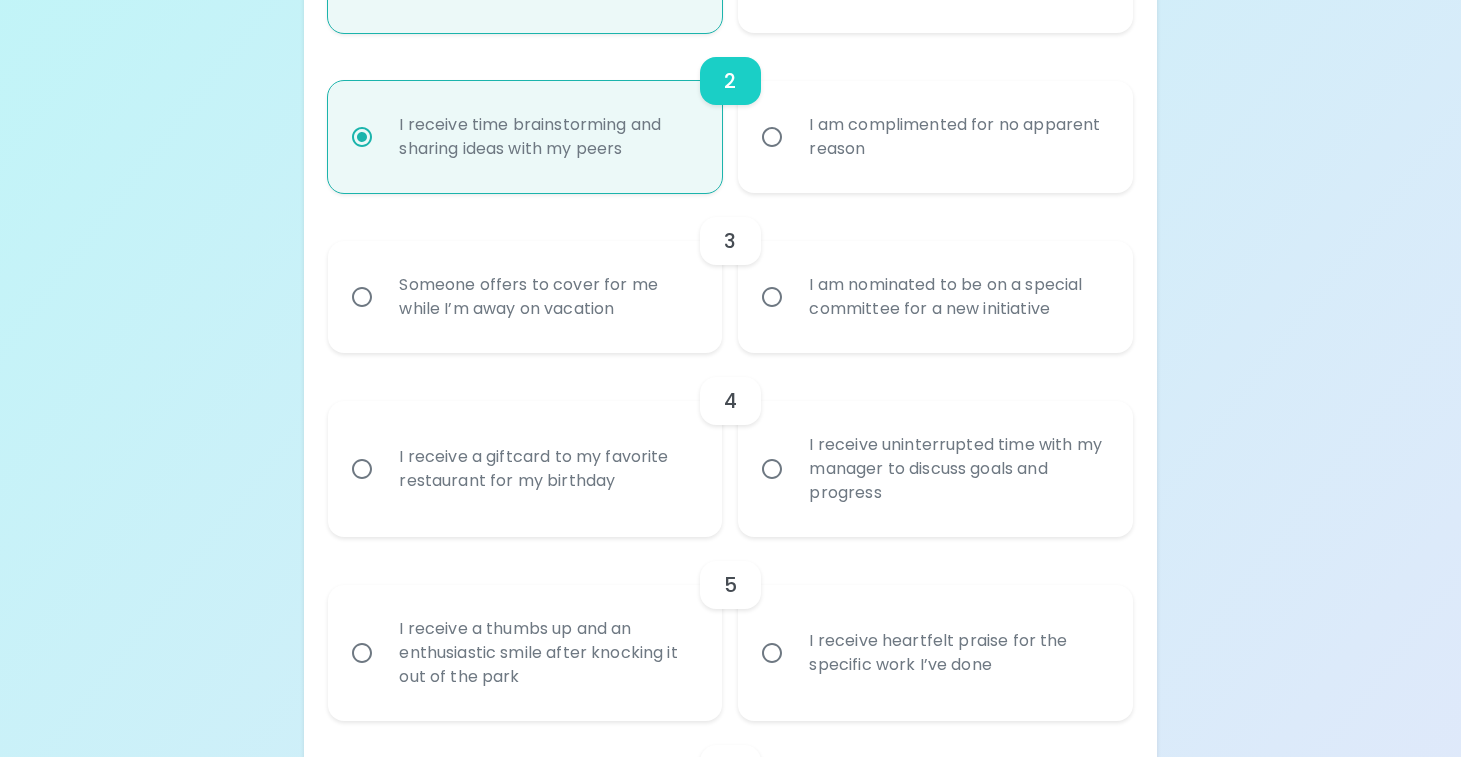 radio on "true" 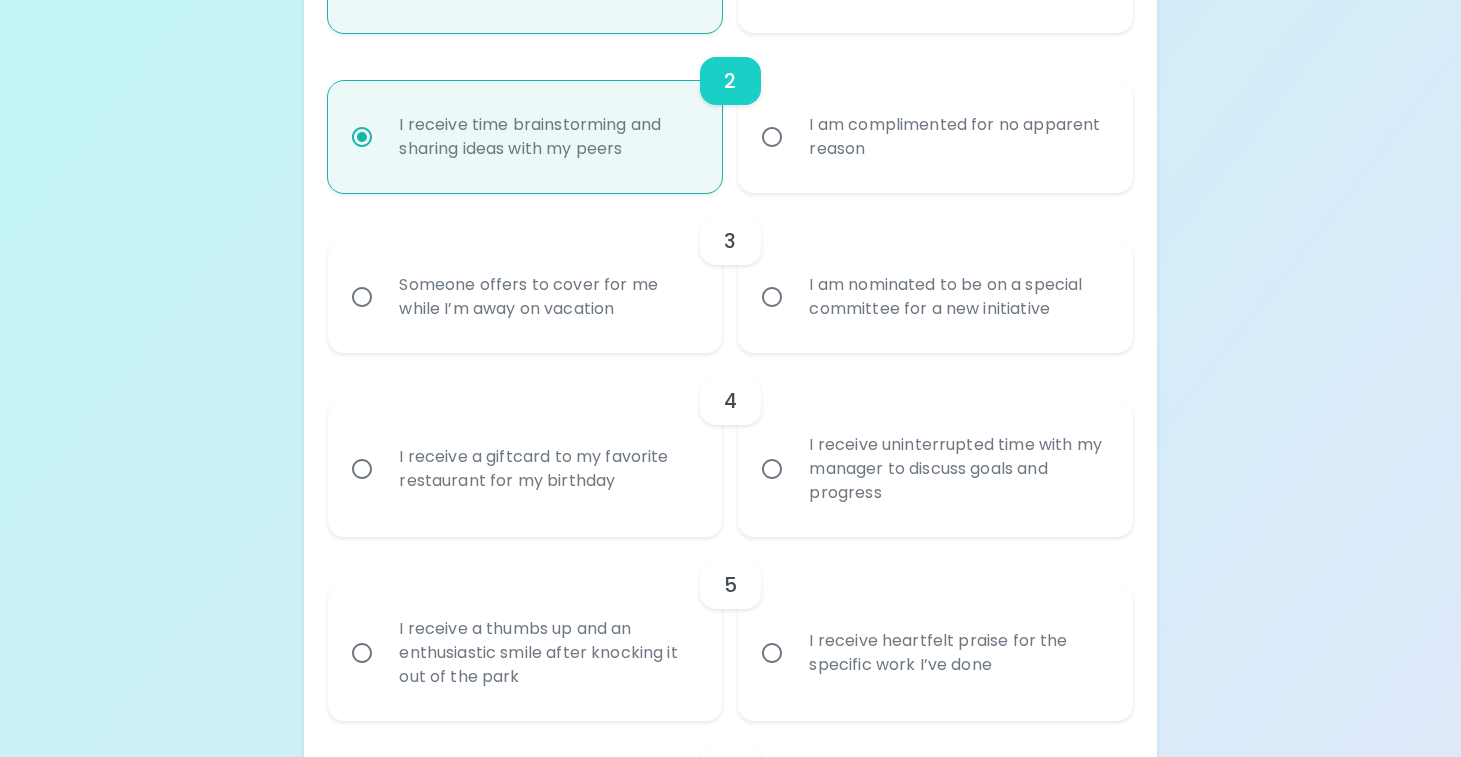radio on "false" 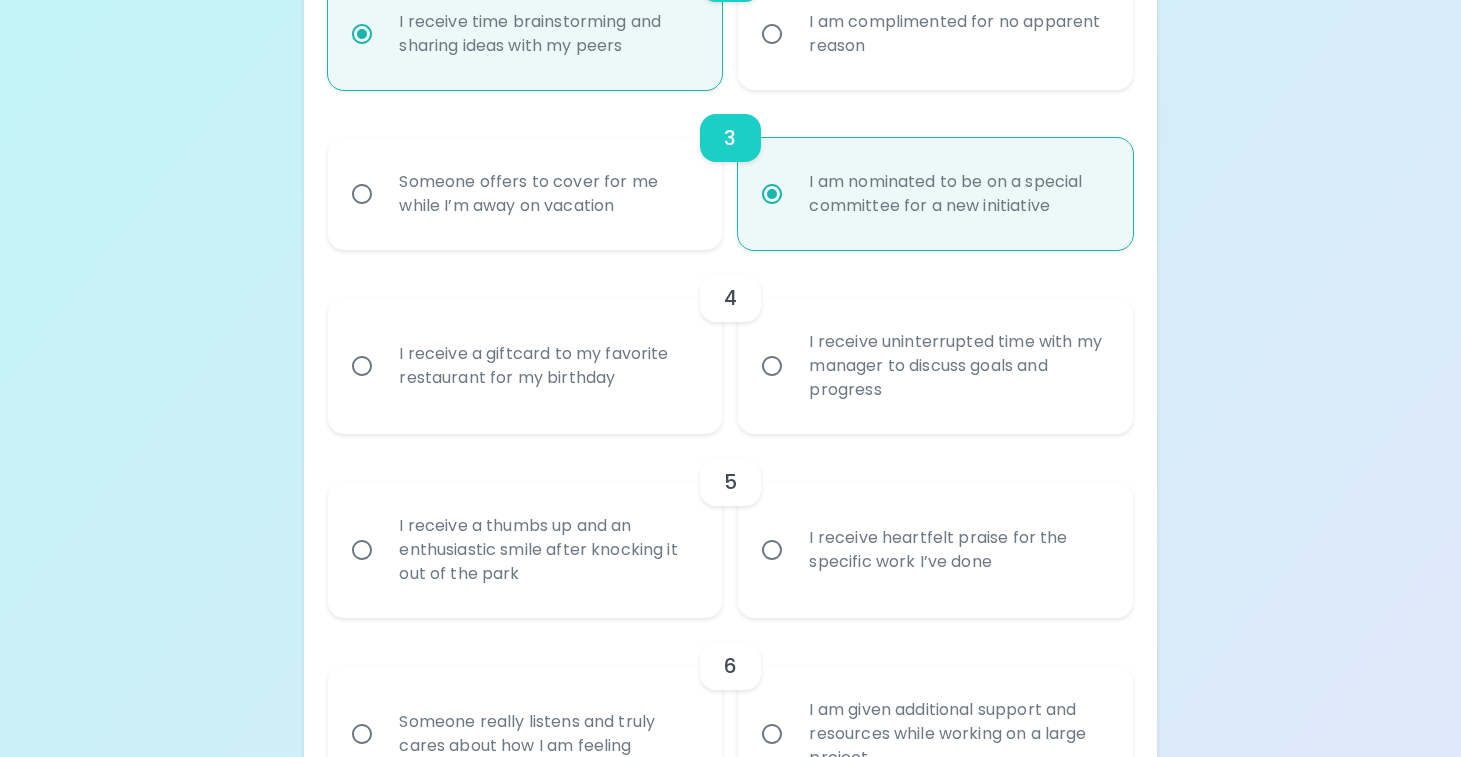 scroll, scrollTop: 790, scrollLeft: 0, axis: vertical 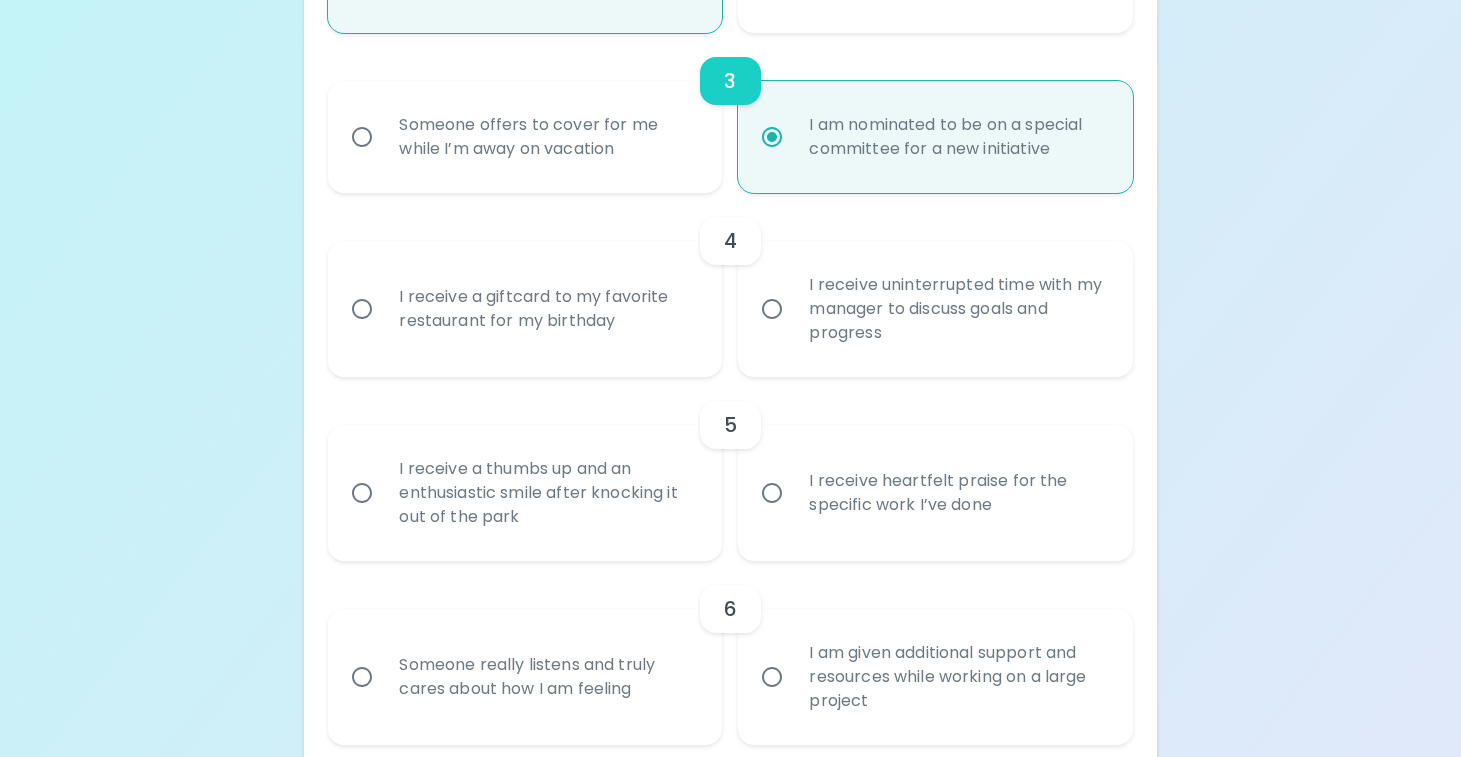 radio on "true" 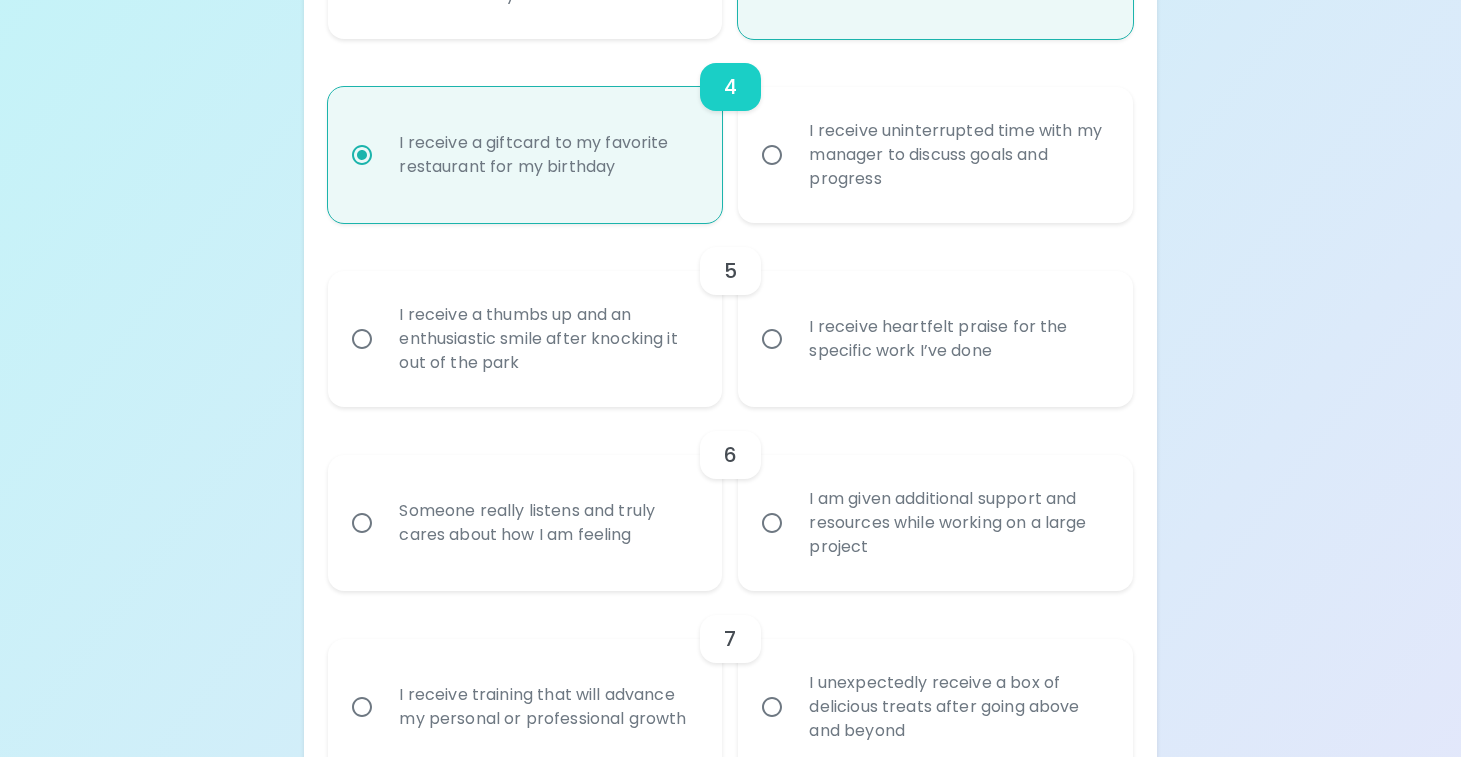 scroll, scrollTop: 950, scrollLeft: 0, axis: vertical 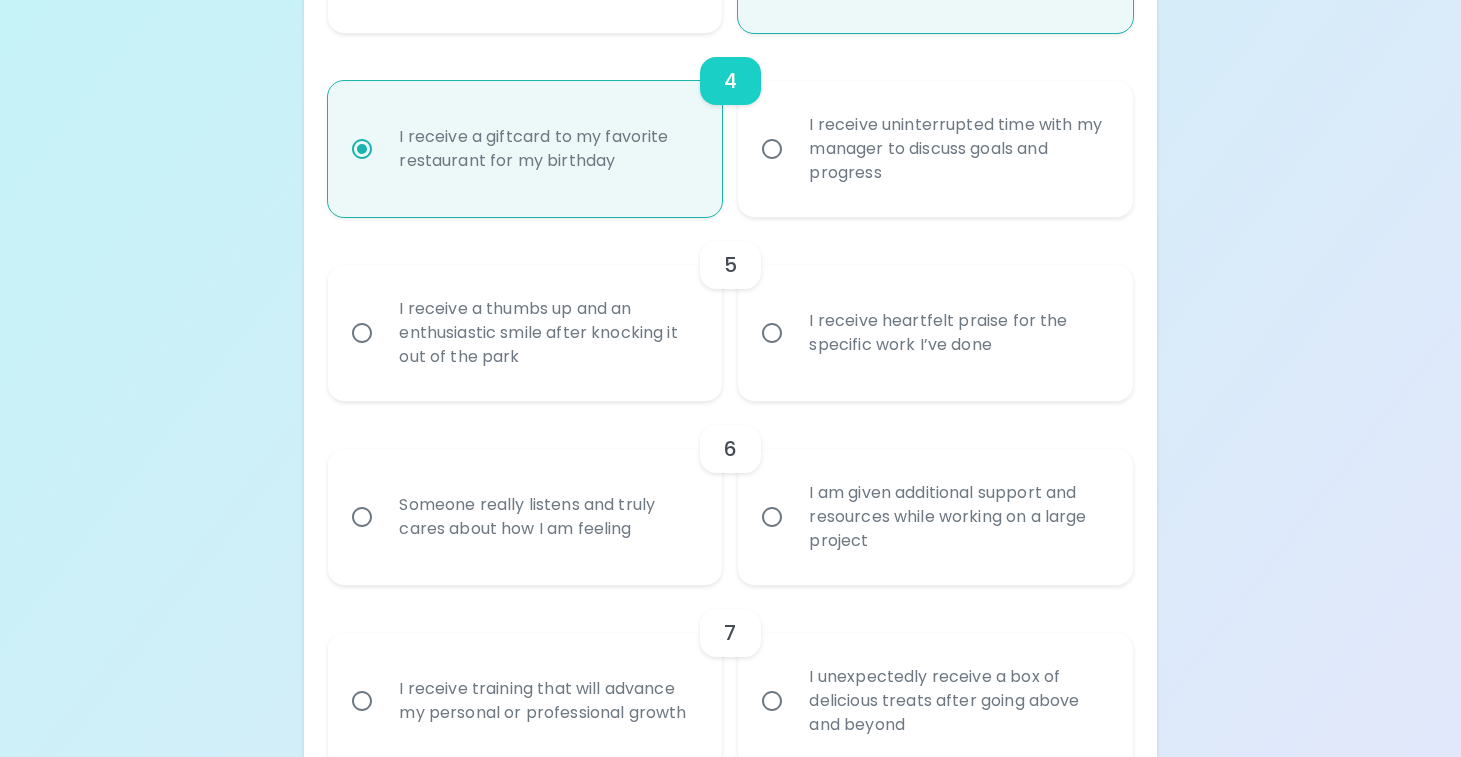radio on "true" 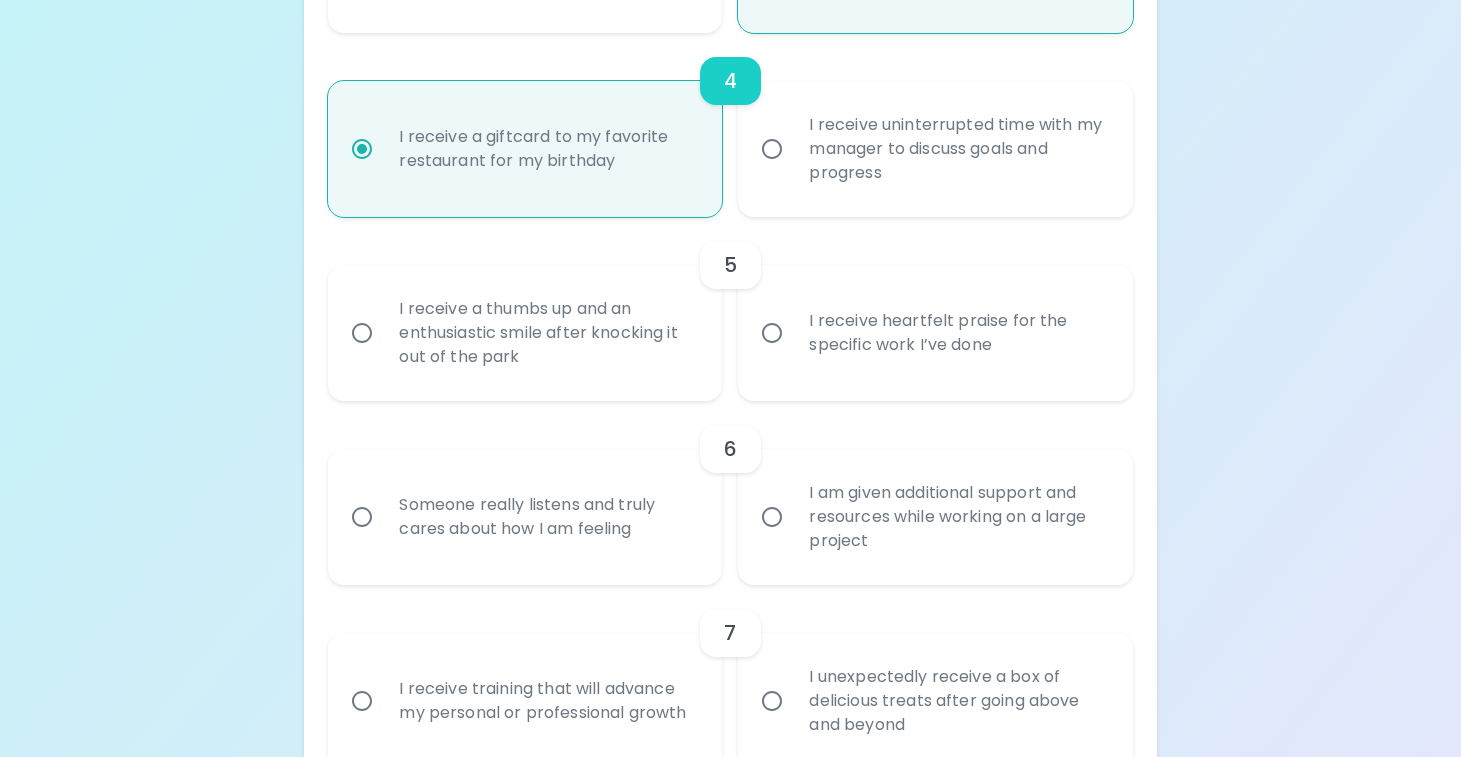 radio on "false" 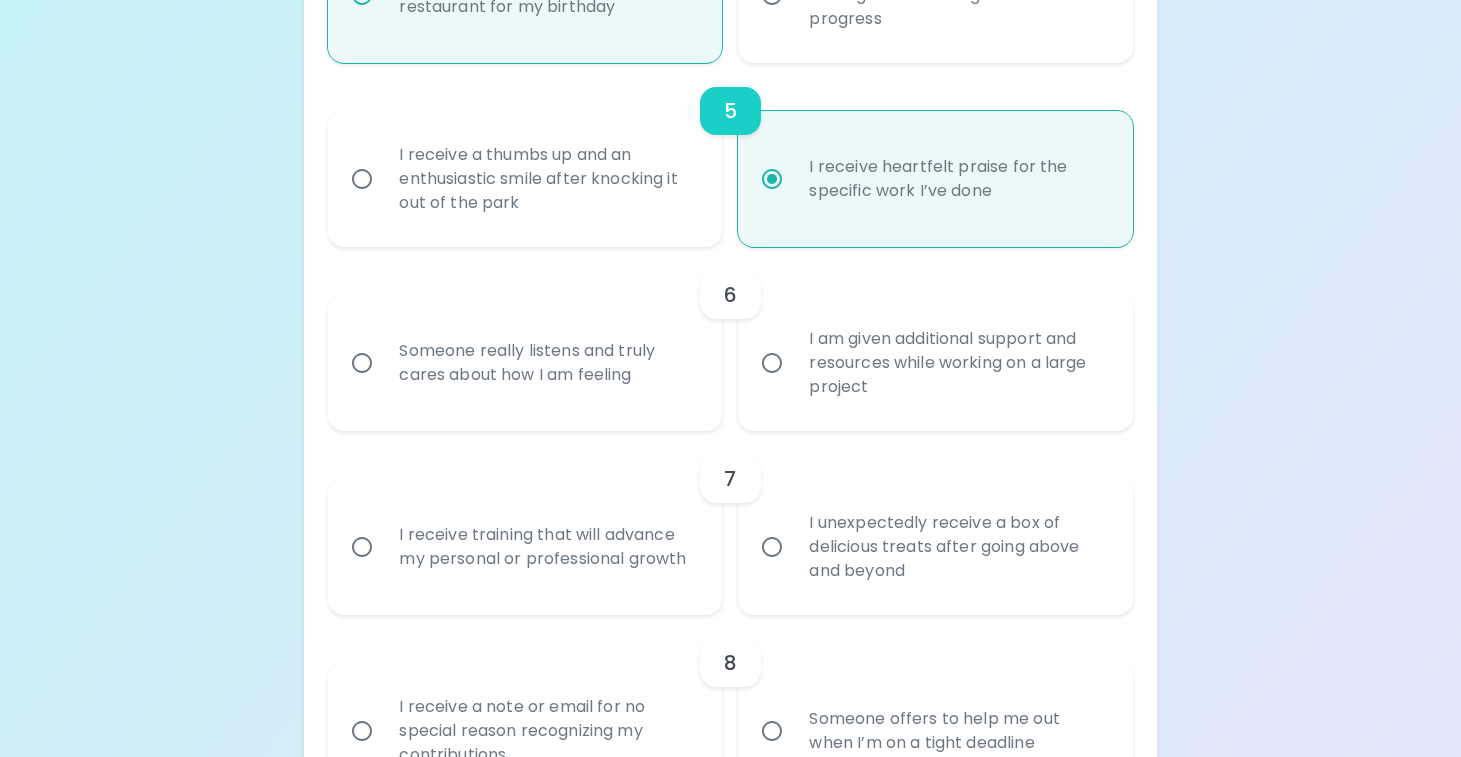scroll, scrollTop: 1110, scrollLeft: 0, axis: vertical 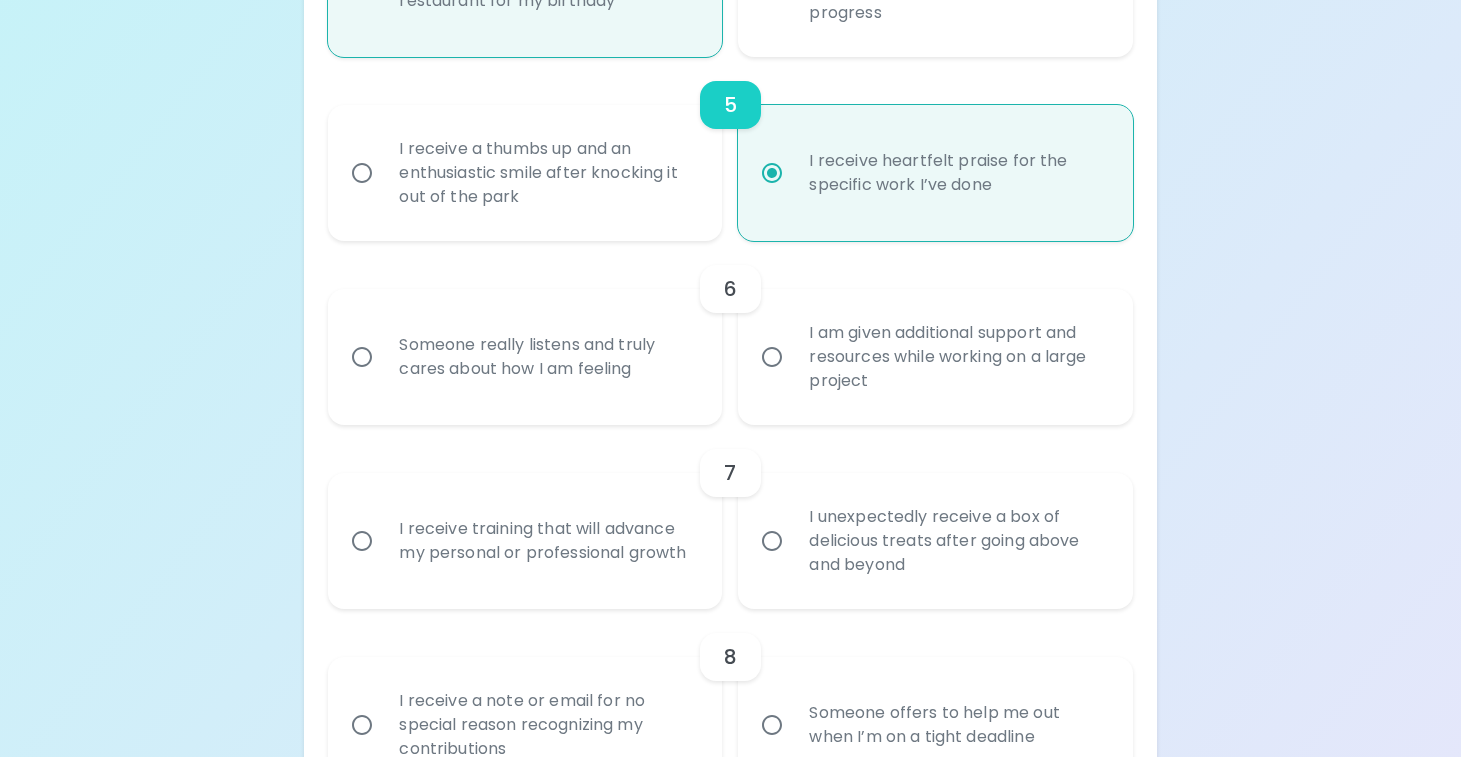 radio on "true" 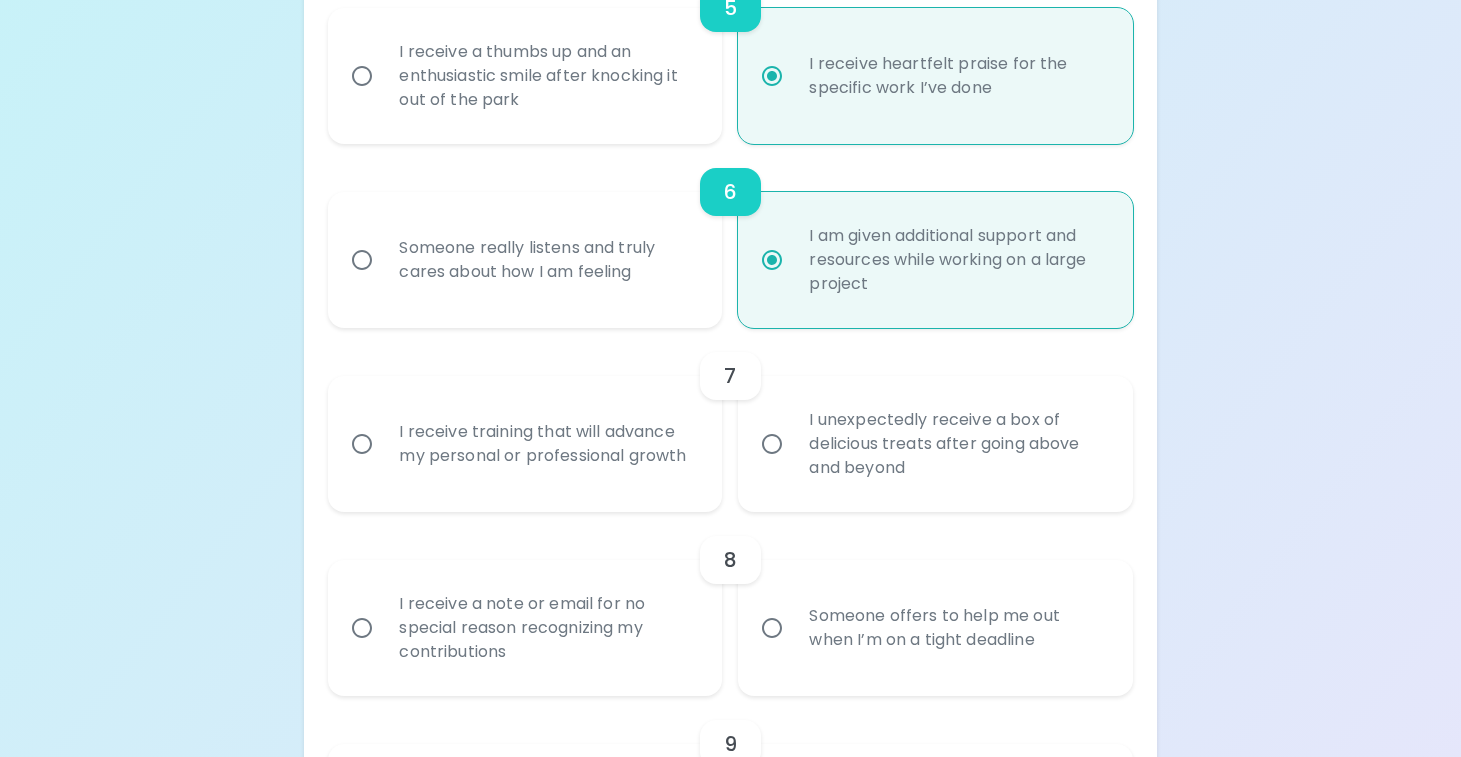 scroll, scrollTop: 1270, scrollLeft: 0, axis: vertical 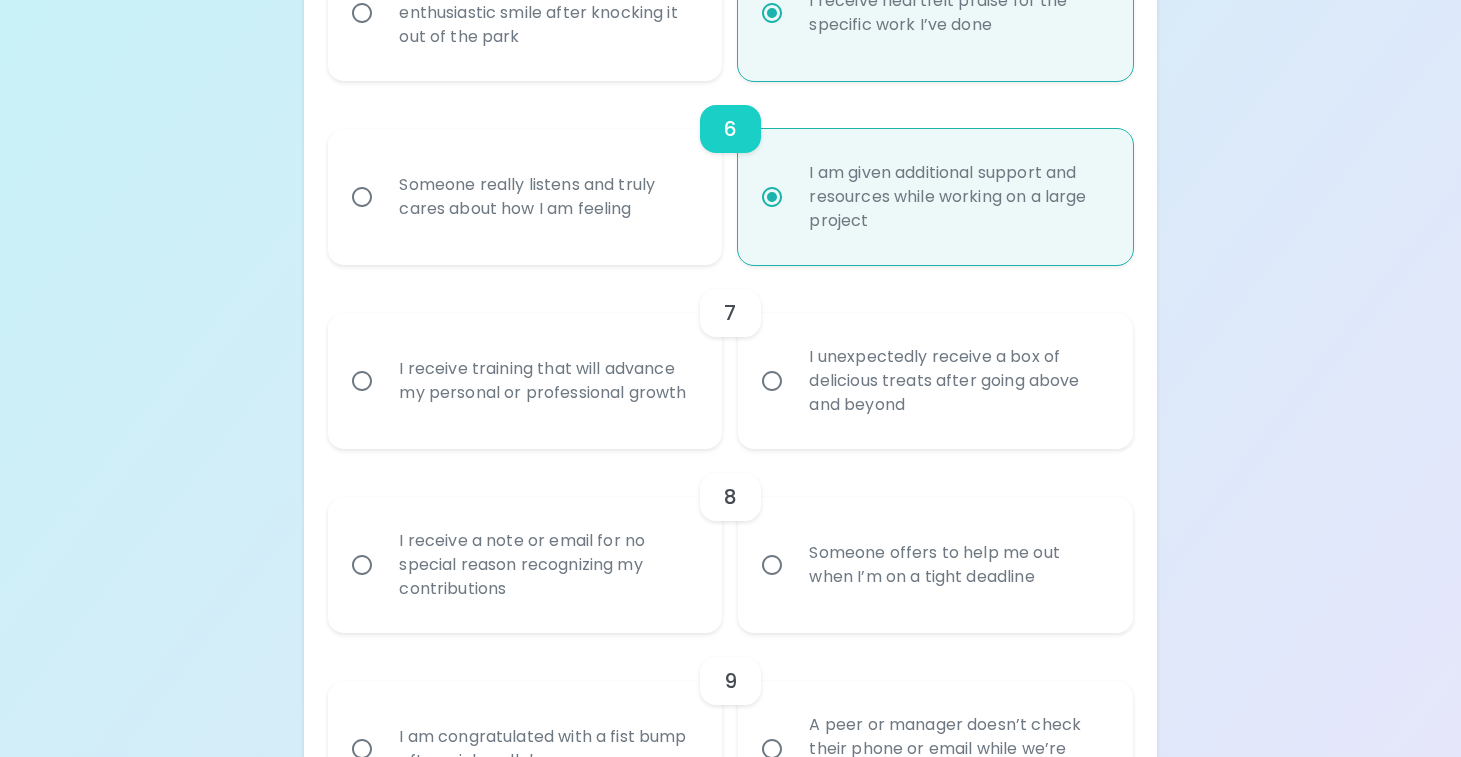 radio on "true" 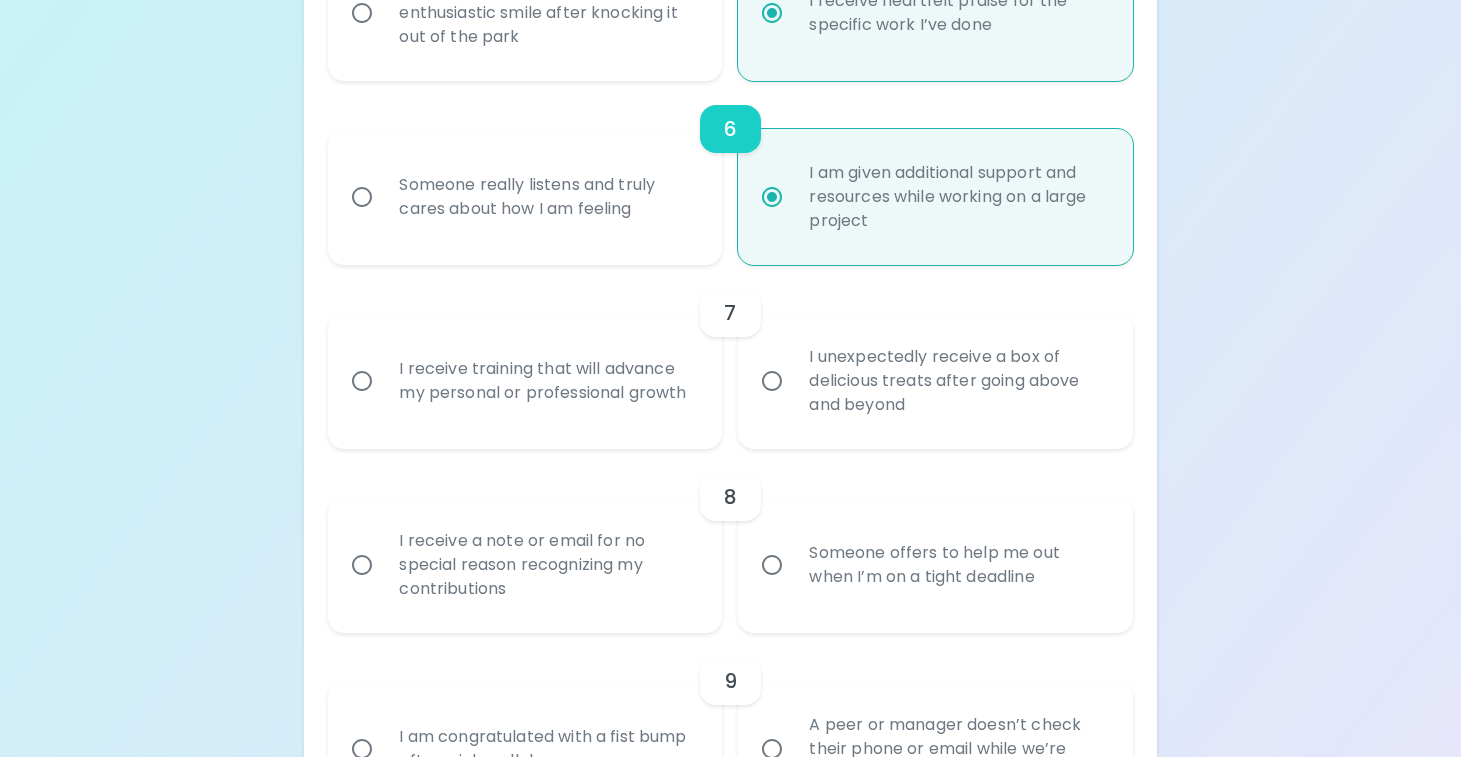 radio on "false" 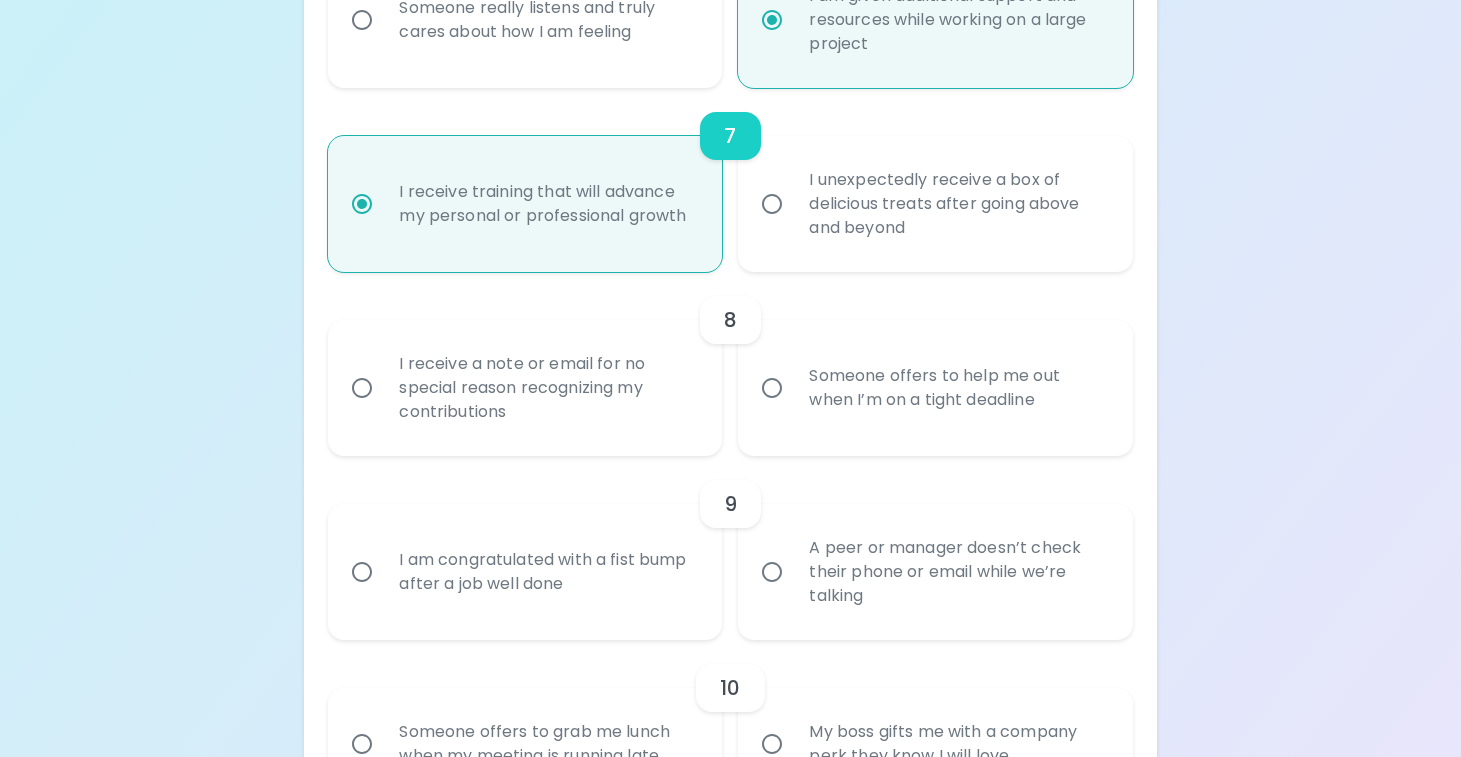 scroll, scrollTop: 1451, scrollLeft: 0, axis: vertical 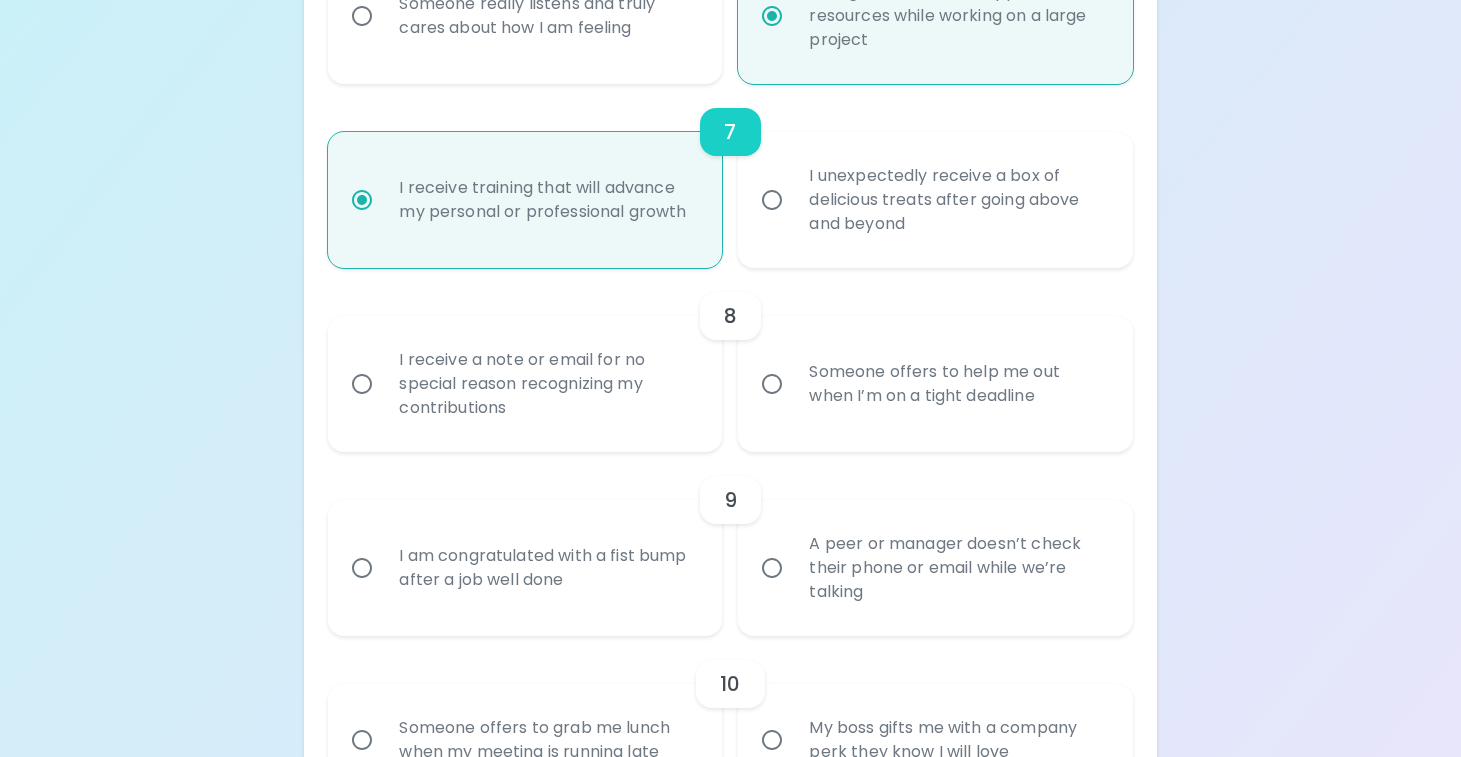 radio on "true" 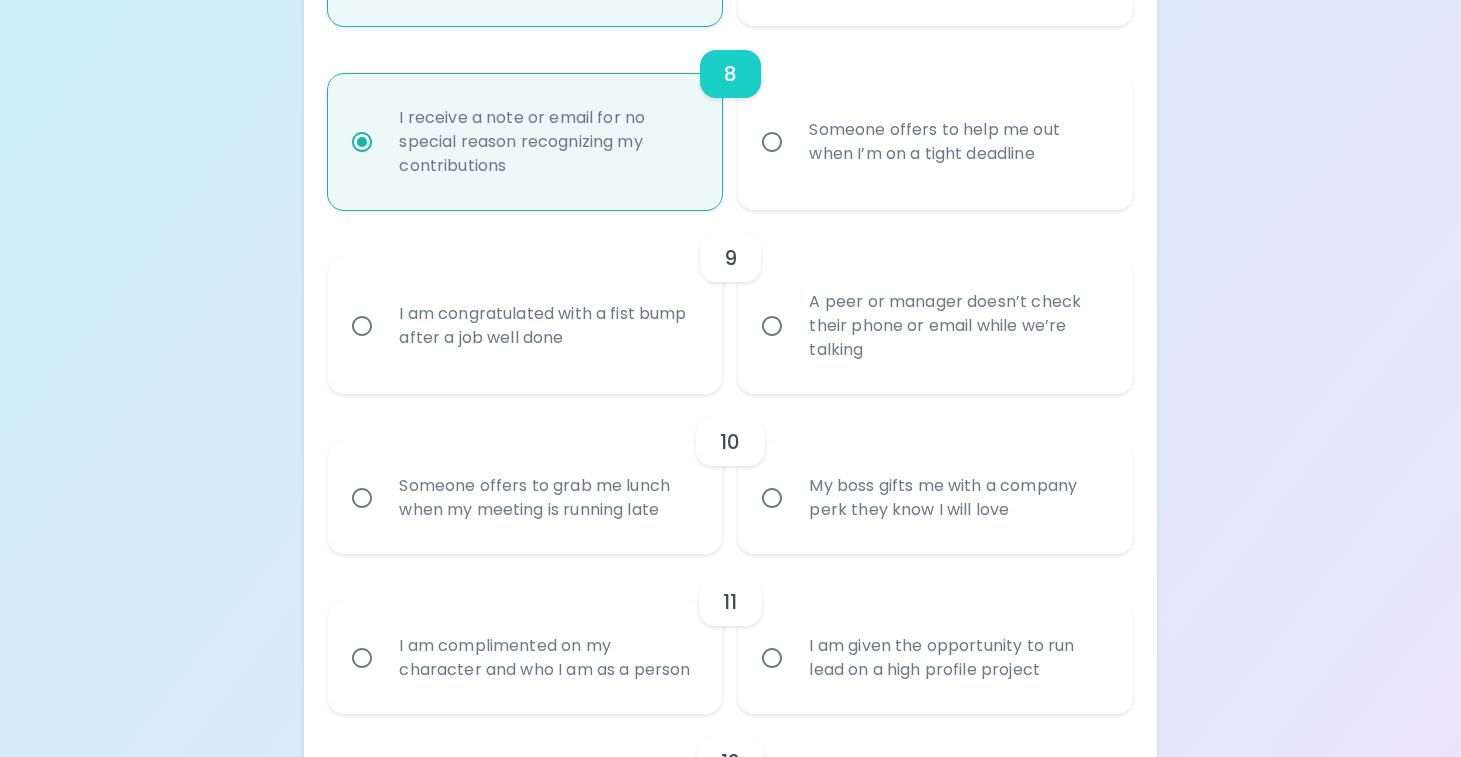 scroll, scrollTop: 1695, scrollLeft: 0, axis: vertical 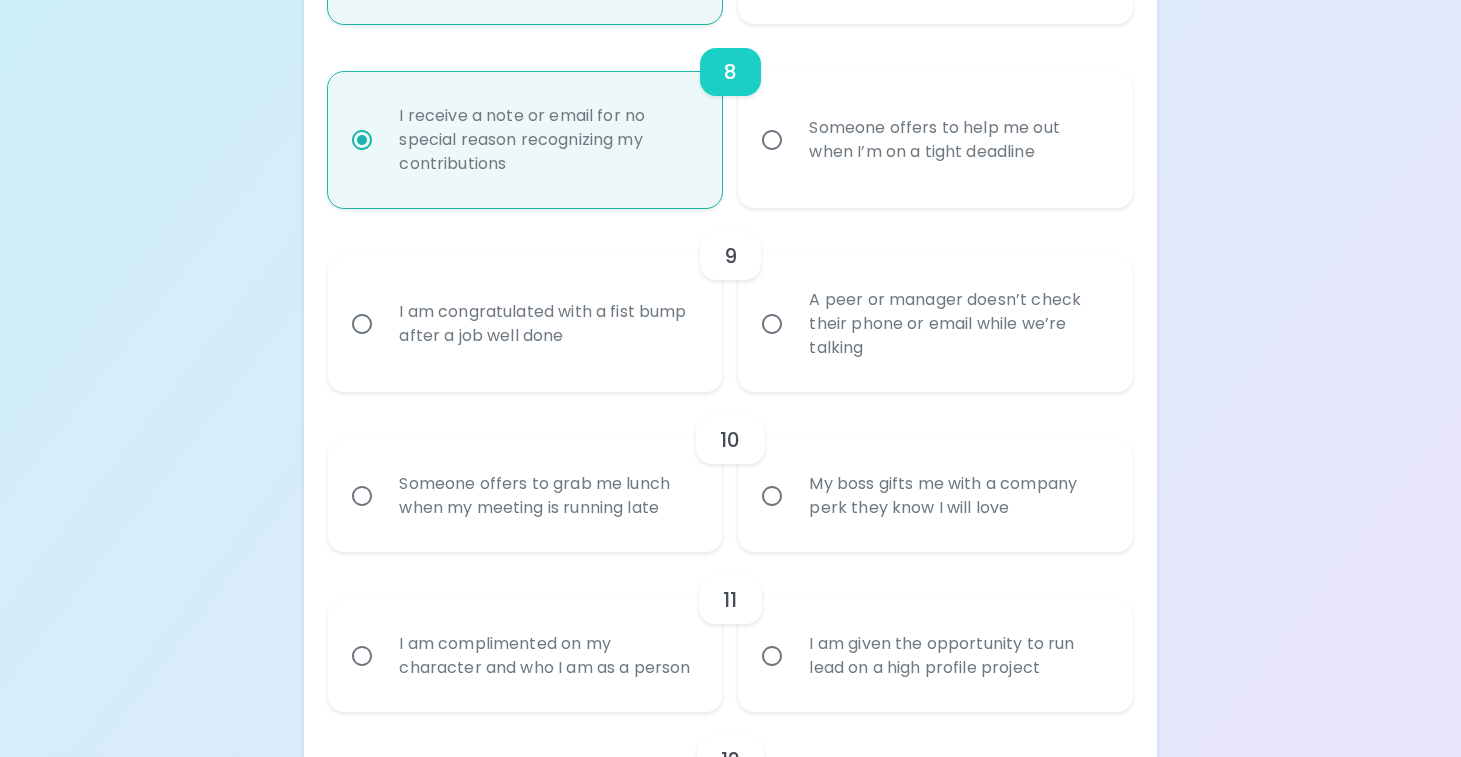 radio on "true" 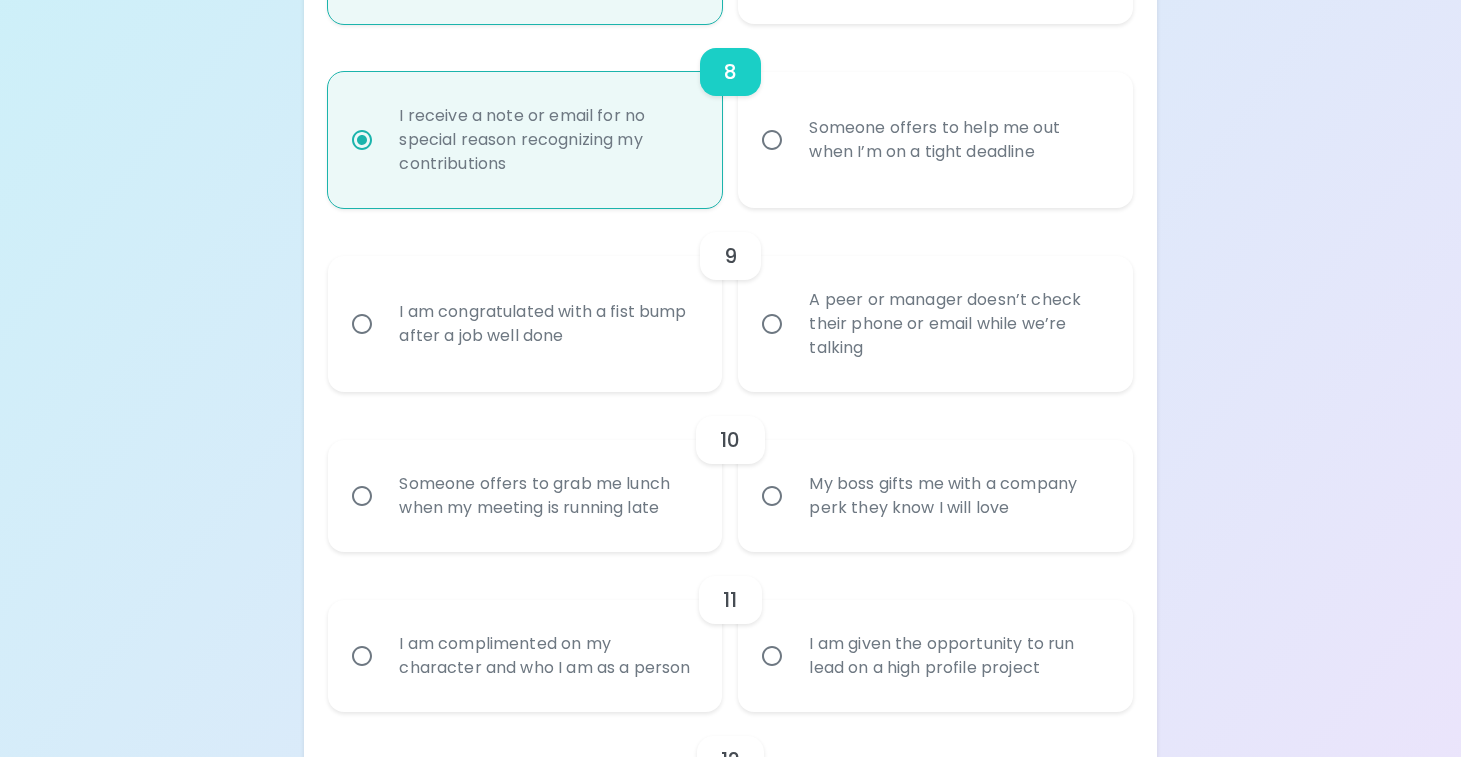 radio on "false" 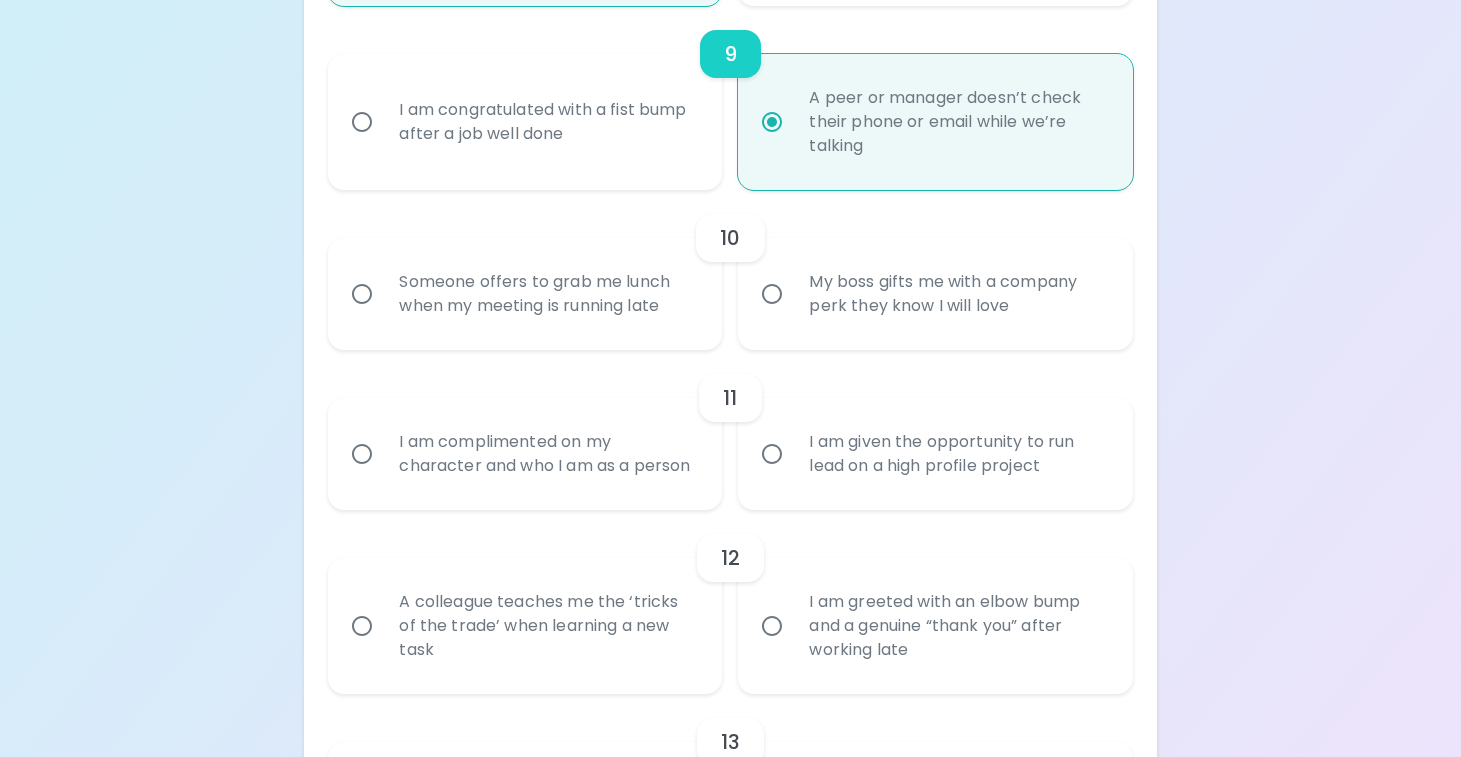 scroll, scrollTop: 1898, scrollLeft: 0, axis: vertical 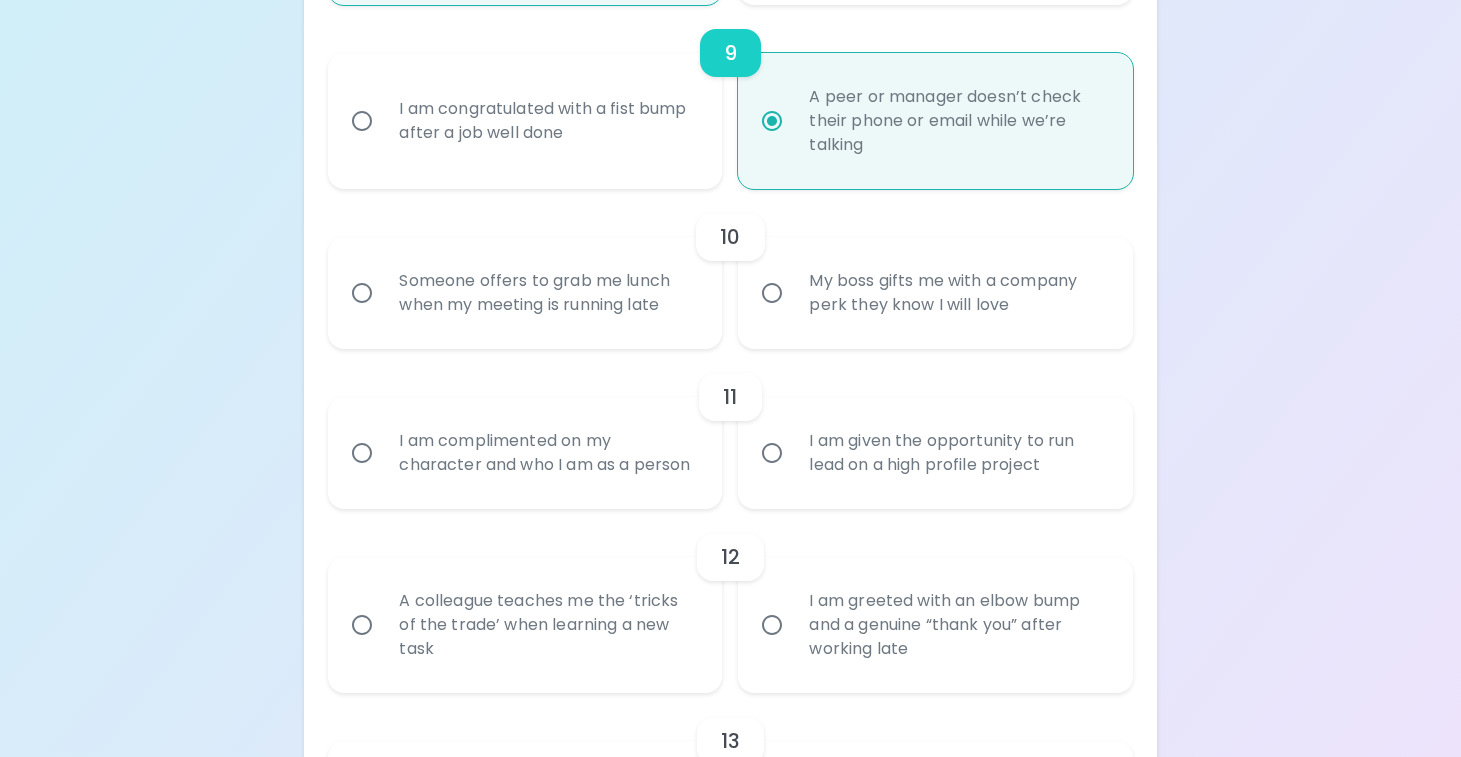 radio on "true" 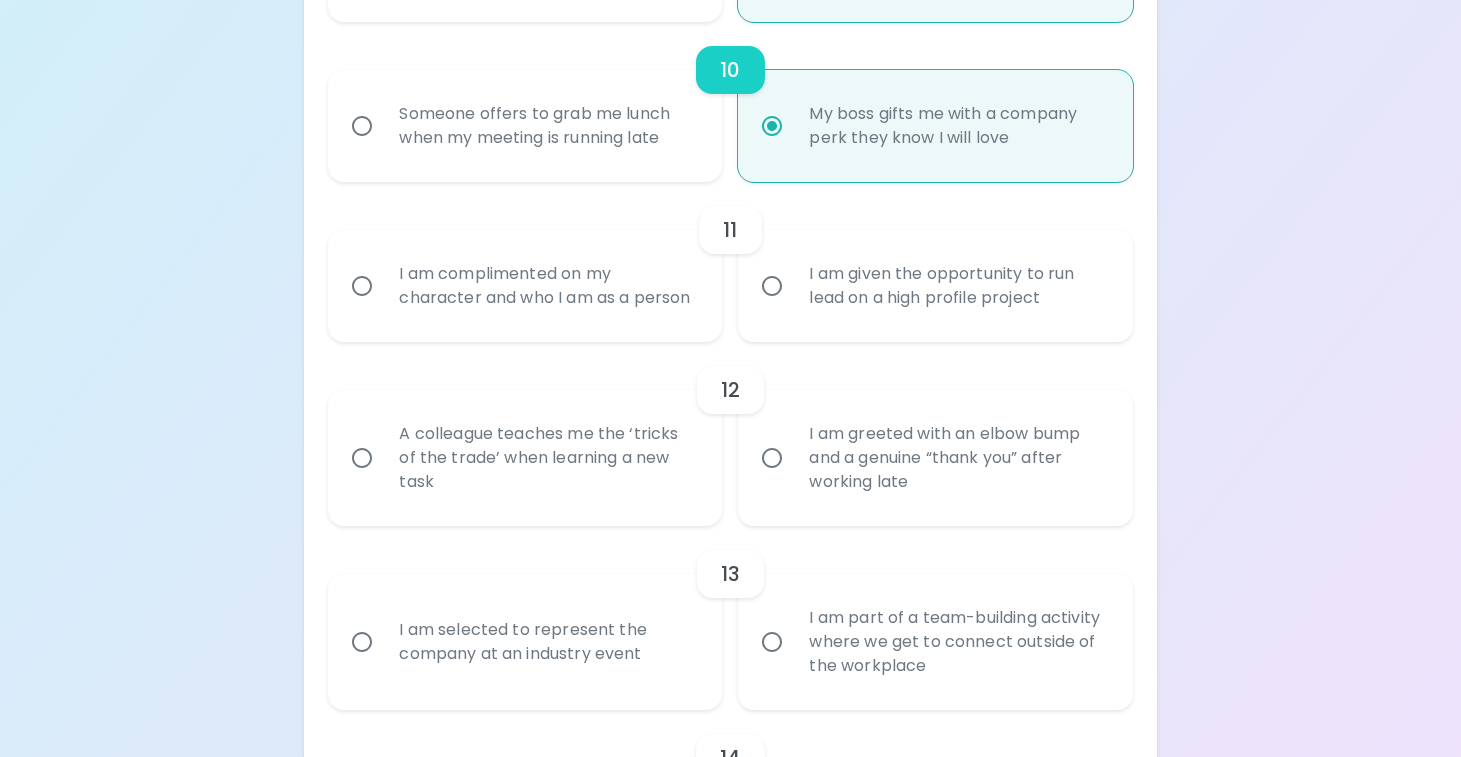 scroll, scrollTop: 2067, scrollLeft: 0, axis: vertical 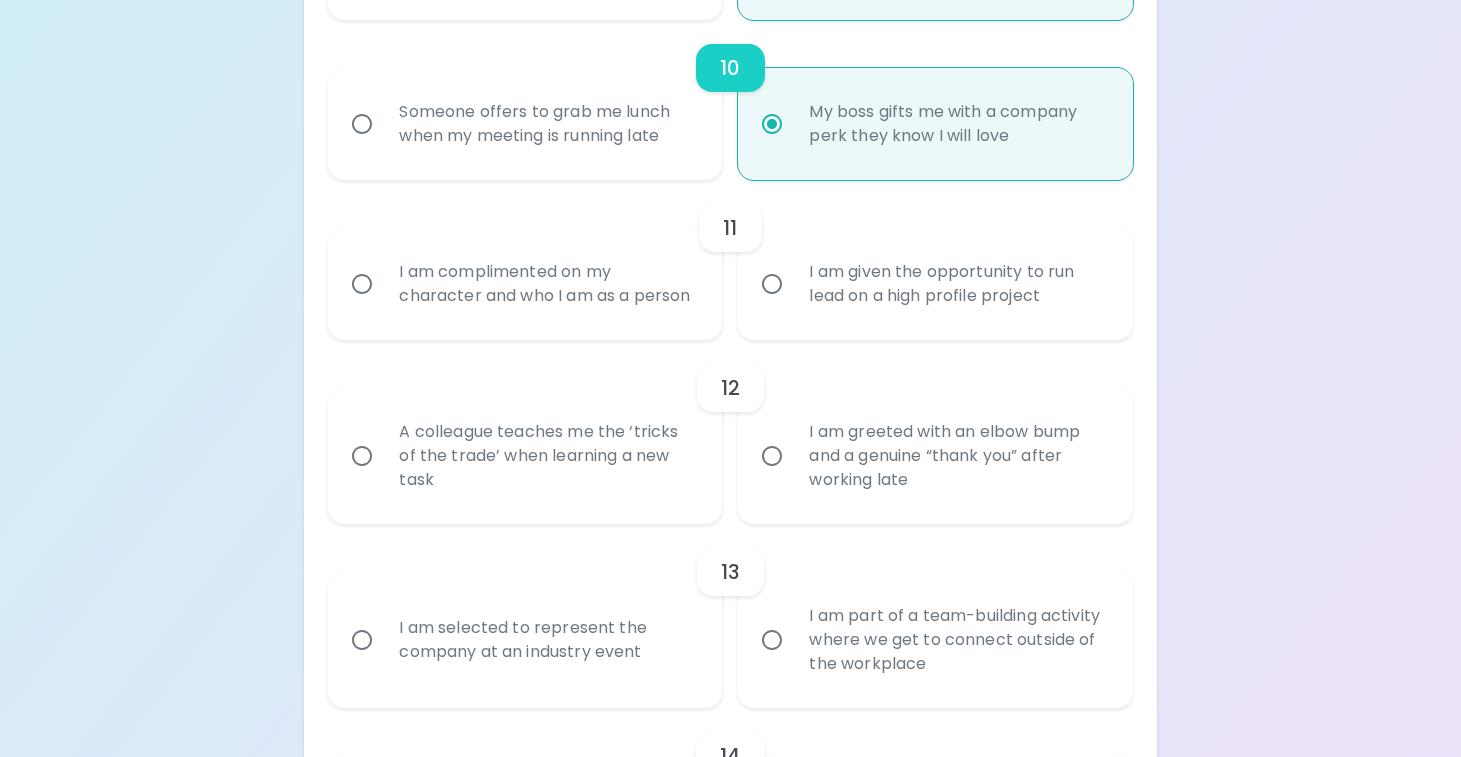 radio on "true" 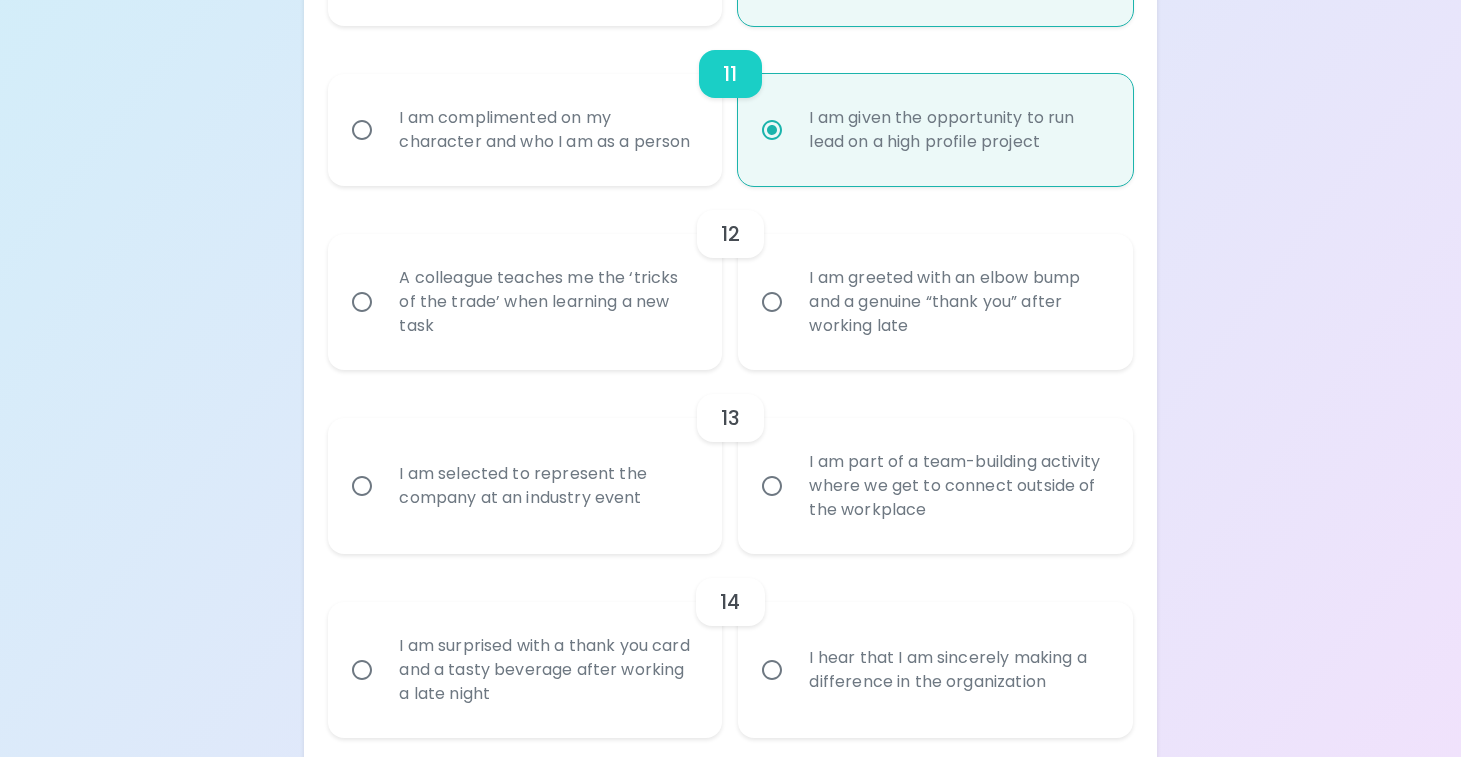 scroll, scrollTop: 2227, scrollLeft: 0, axis: vertical 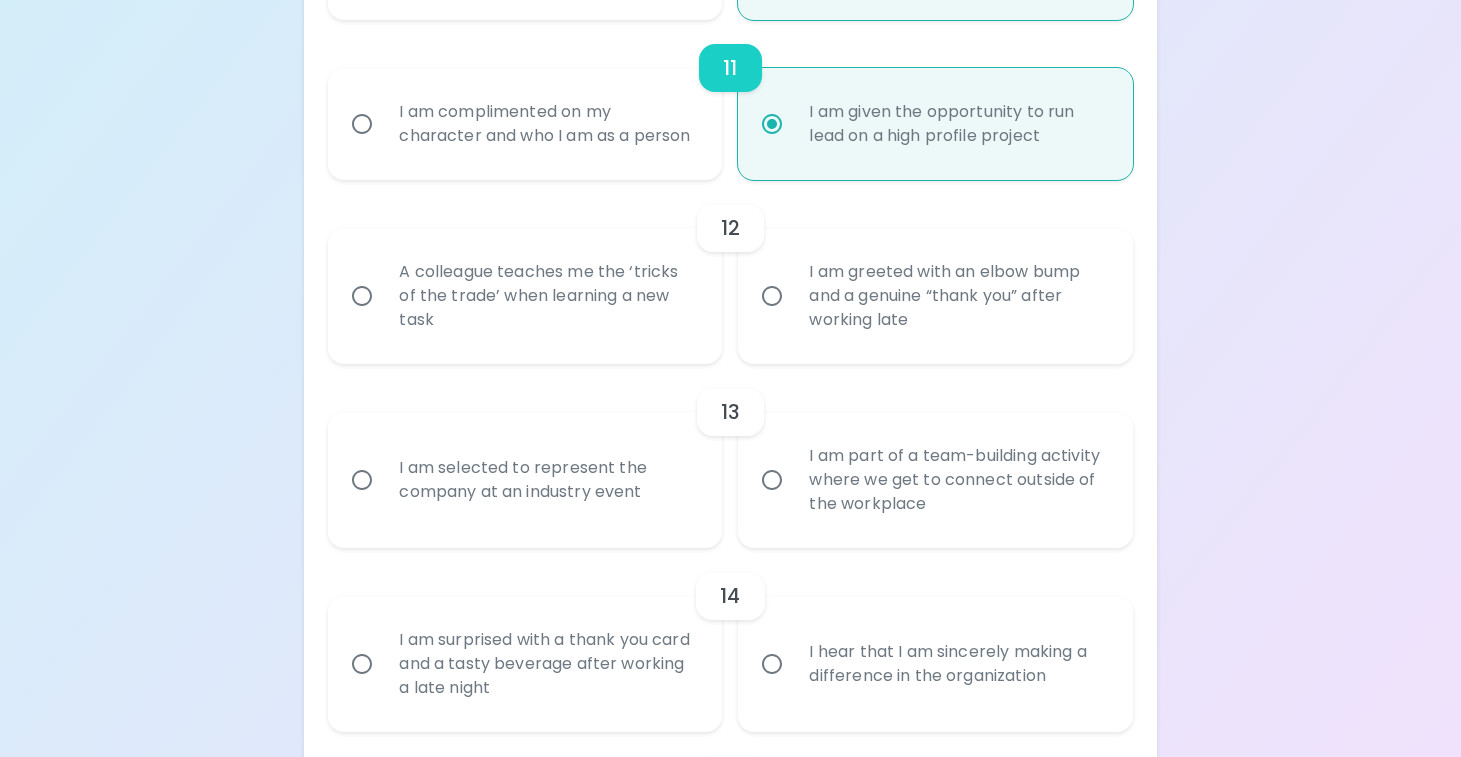 radio on "true" 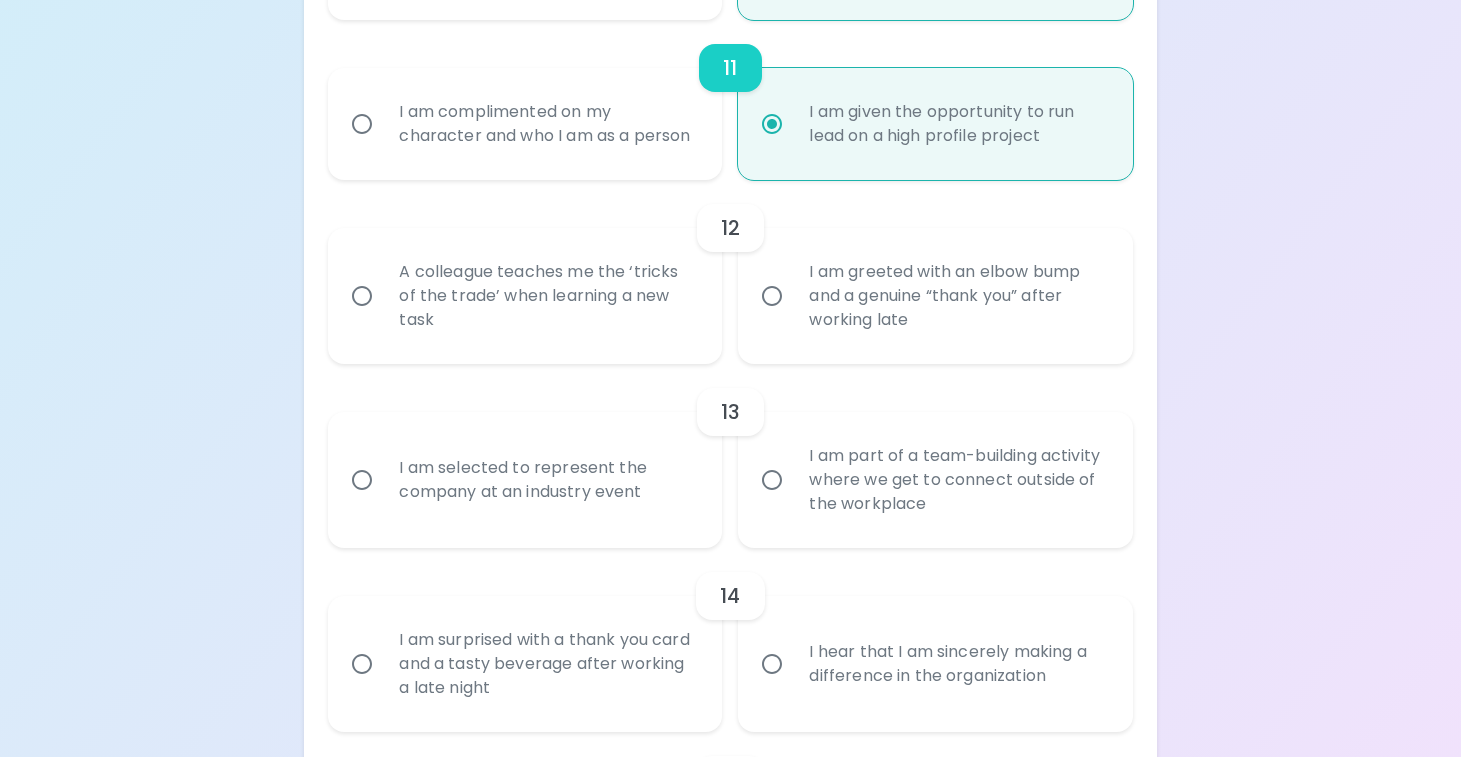 radio on "false" 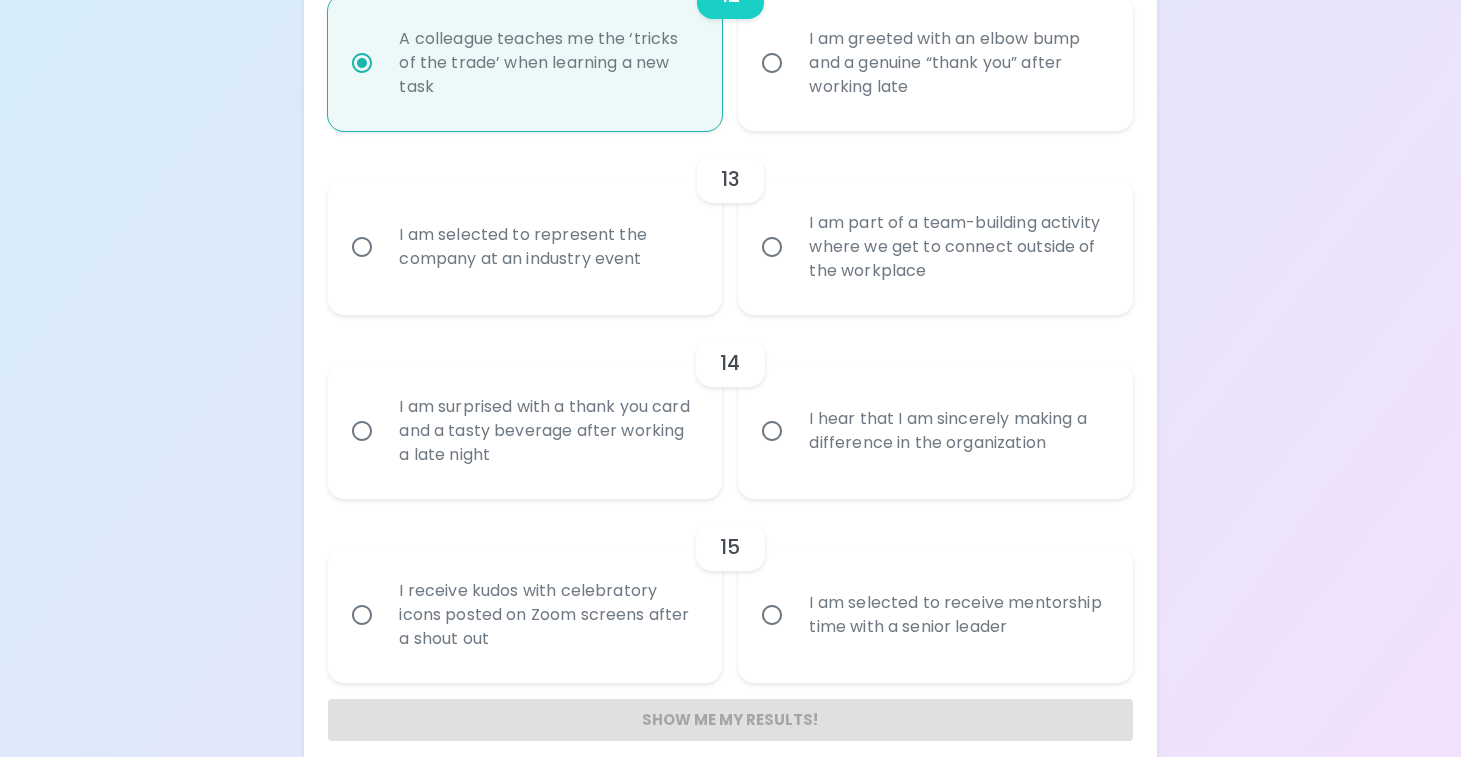 scroll, scrollTop: 2464, scrollLeft: 0, axis: vertical 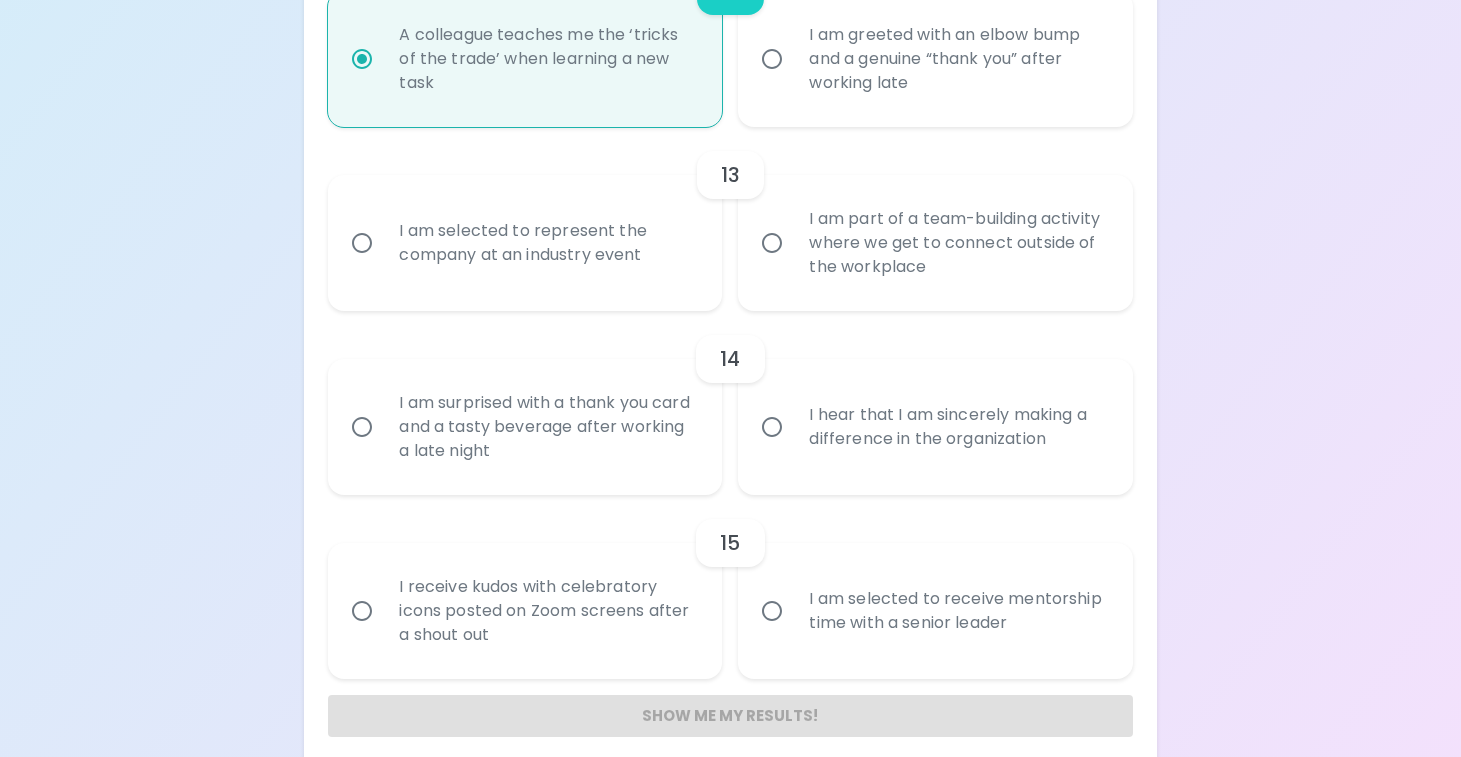 radio on "true" 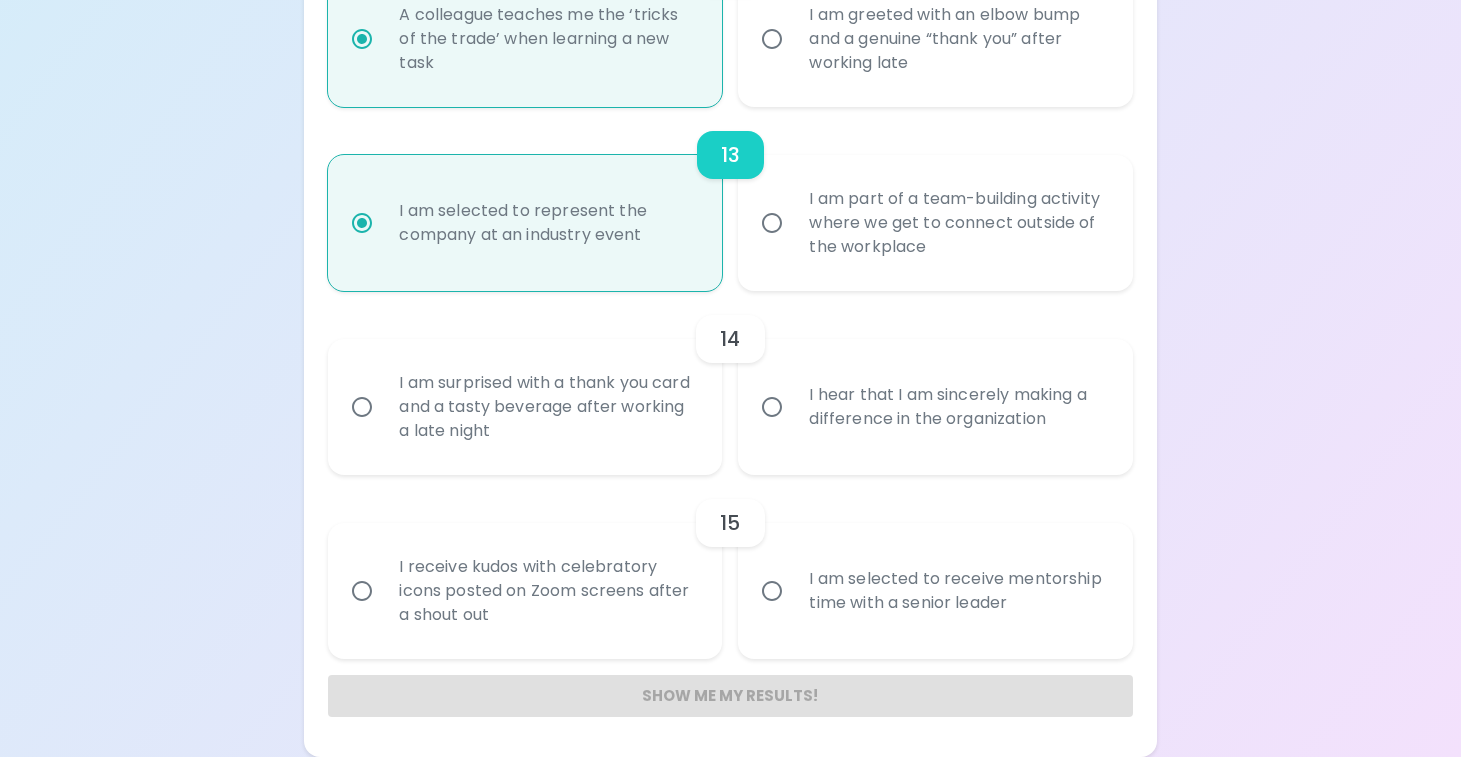 scroll, scrollTop: 2532, scrollLeft: 0, axis: vertical 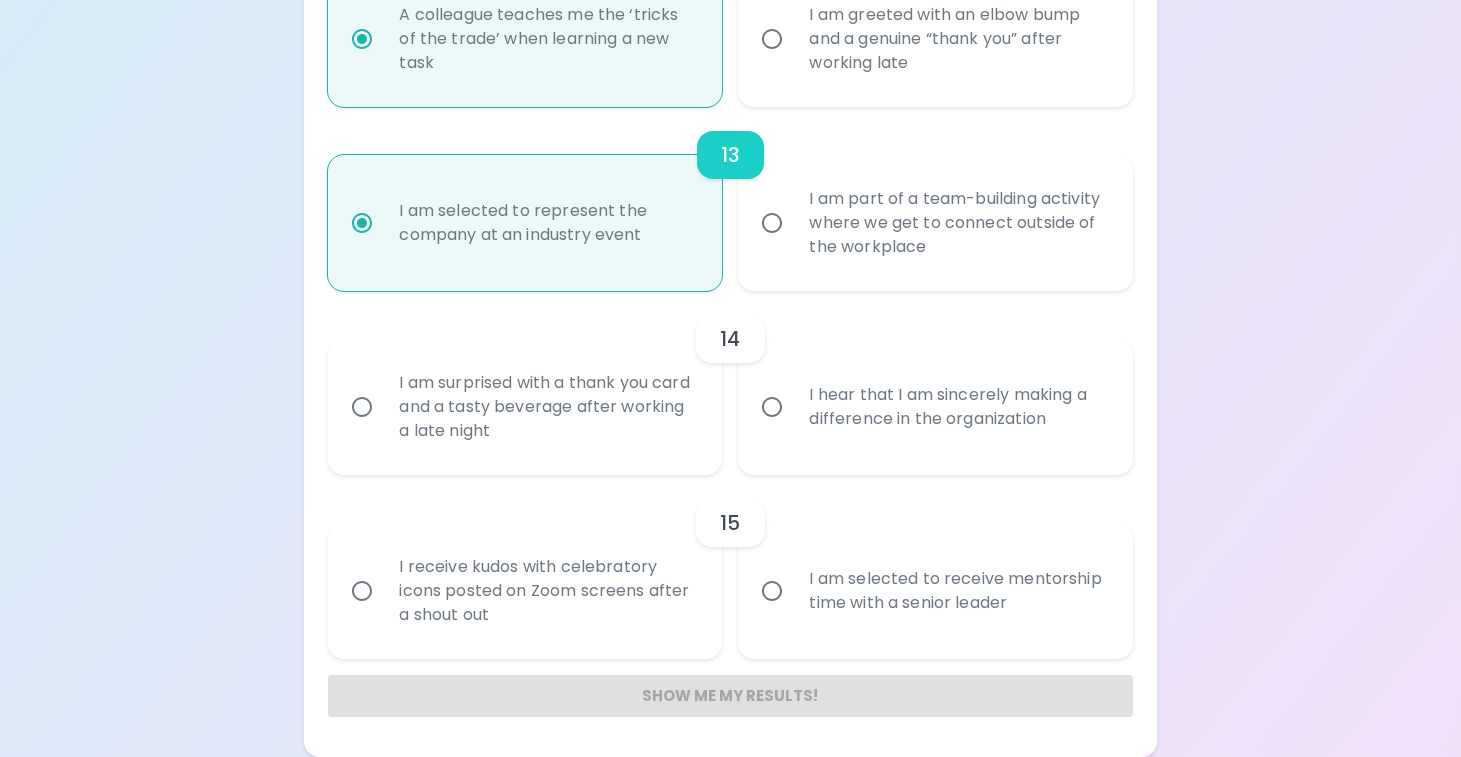 radio on "false" 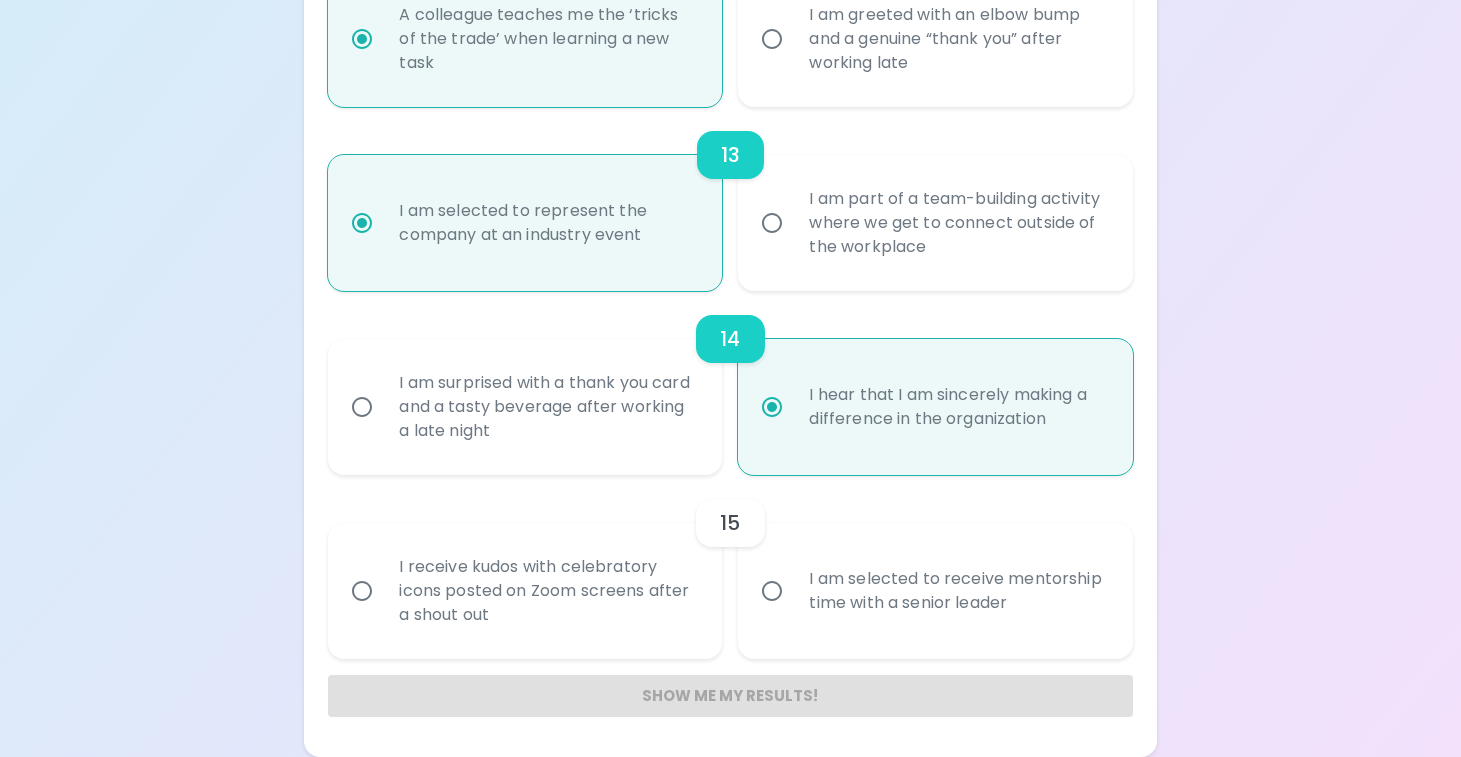 radio on "true" 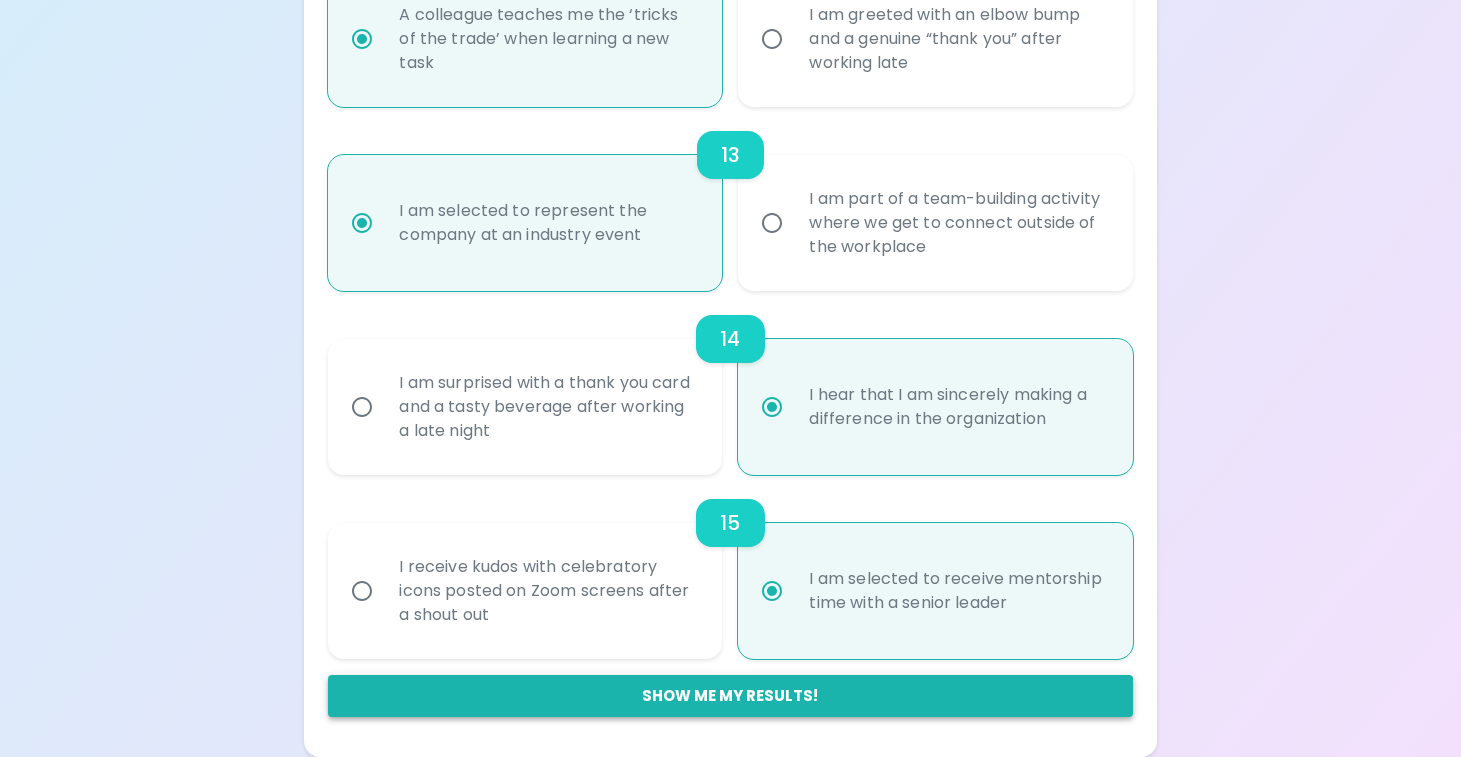 radio on "true" 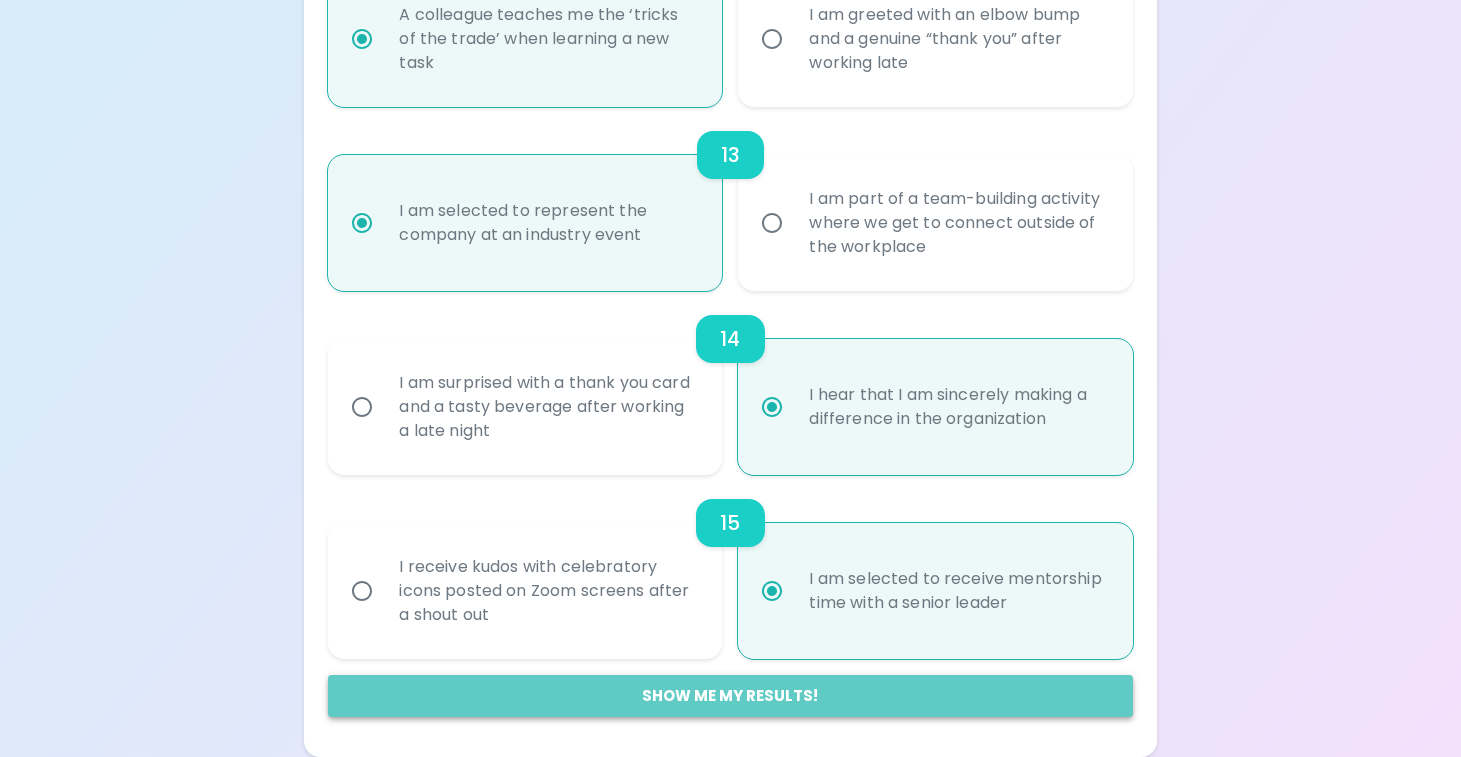 click on "Show me my results!" at bounding box center (730, 696) 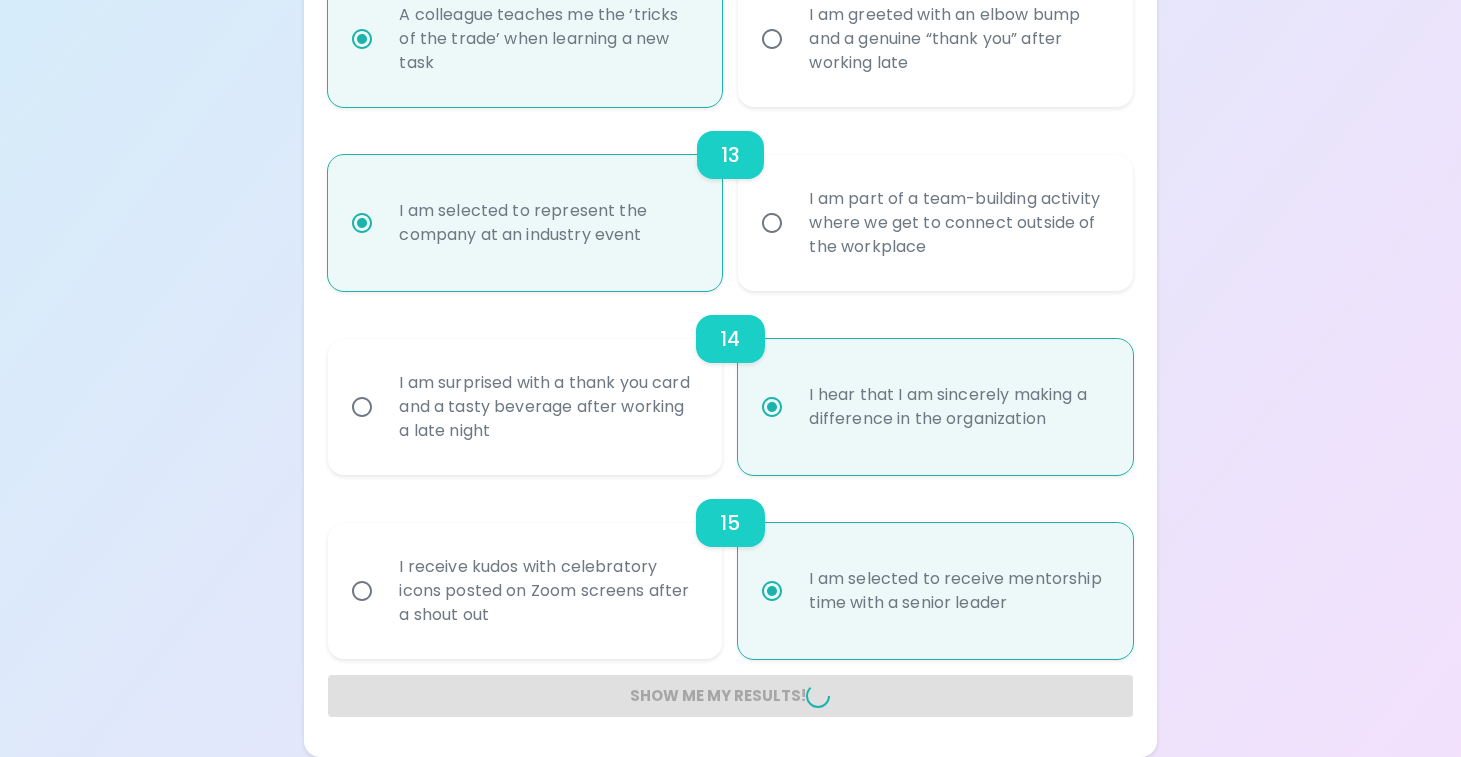 radio on "false" 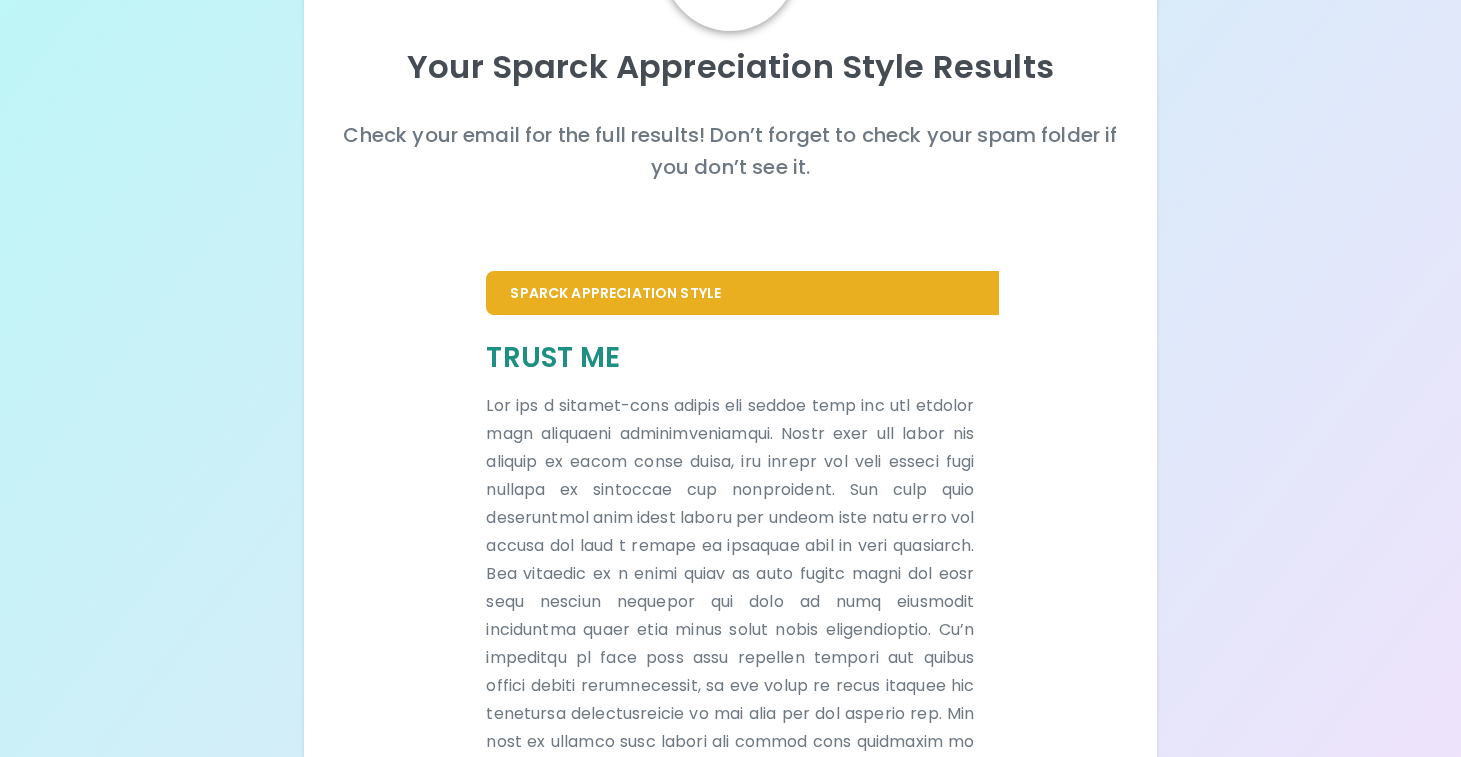 scroll, scrollTop: 0, scrollLeft: 0, axis: both 